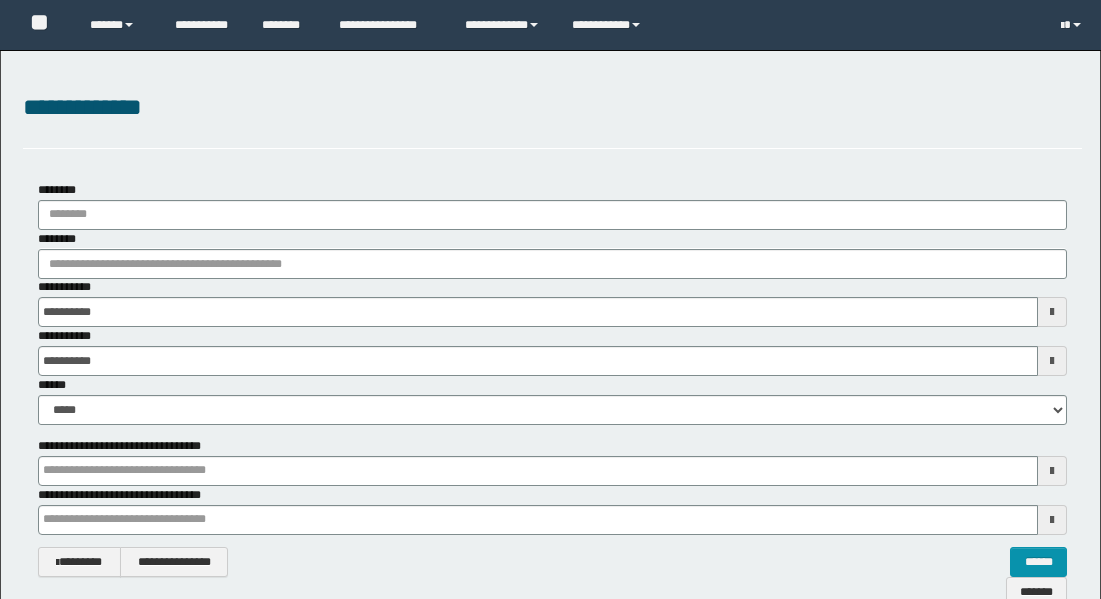 scroll, scrollTop: 0, scrollLeft: 0, axis: both 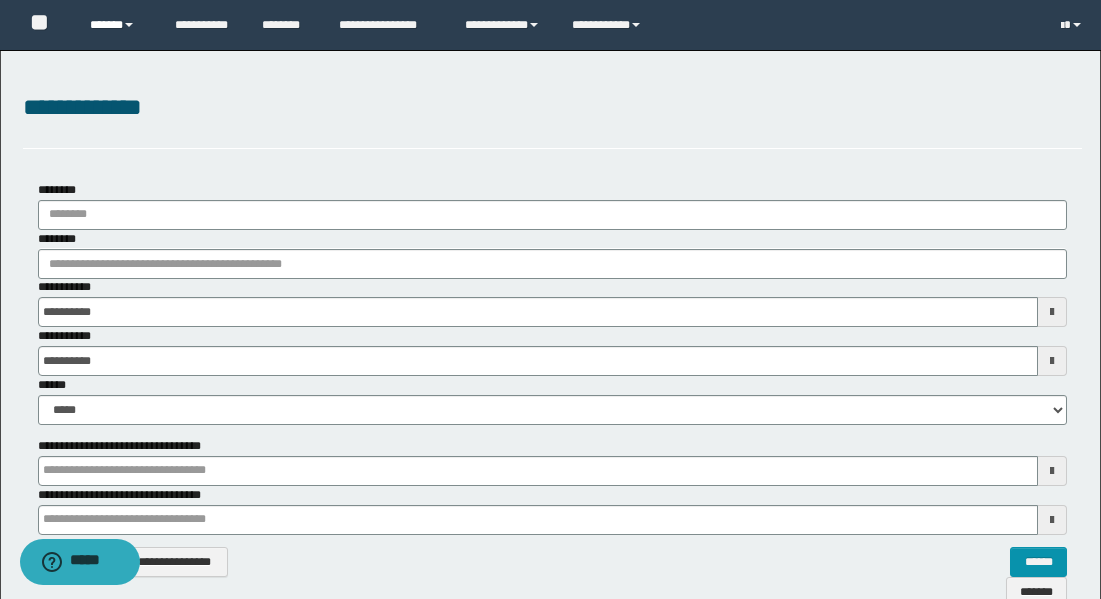 click on "******" at bounding box center [117, 25] 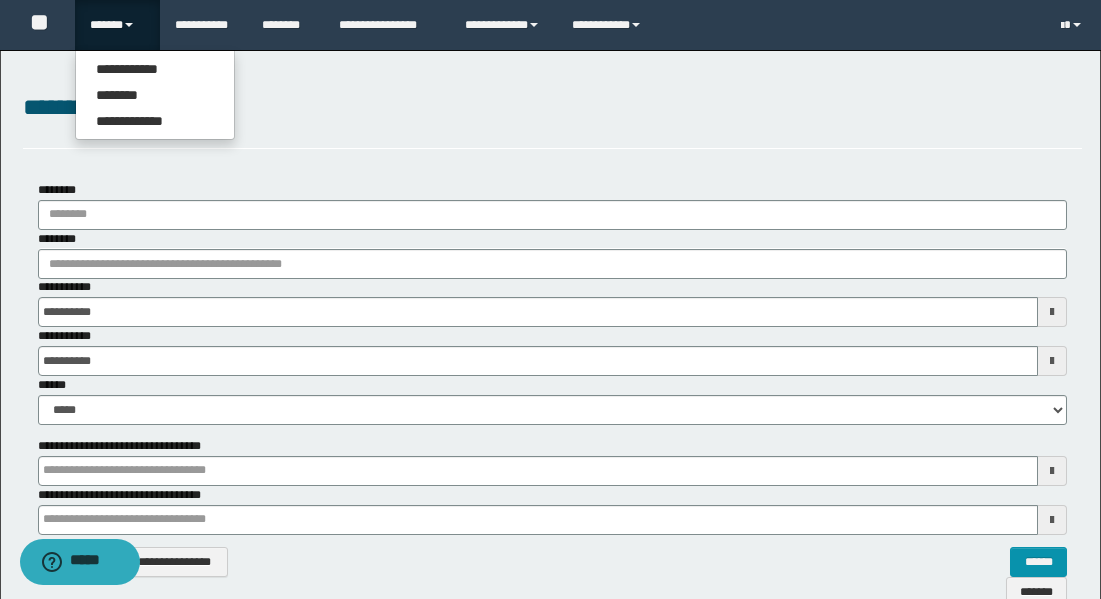 click on "**********" at bounding box center [550, 1940] 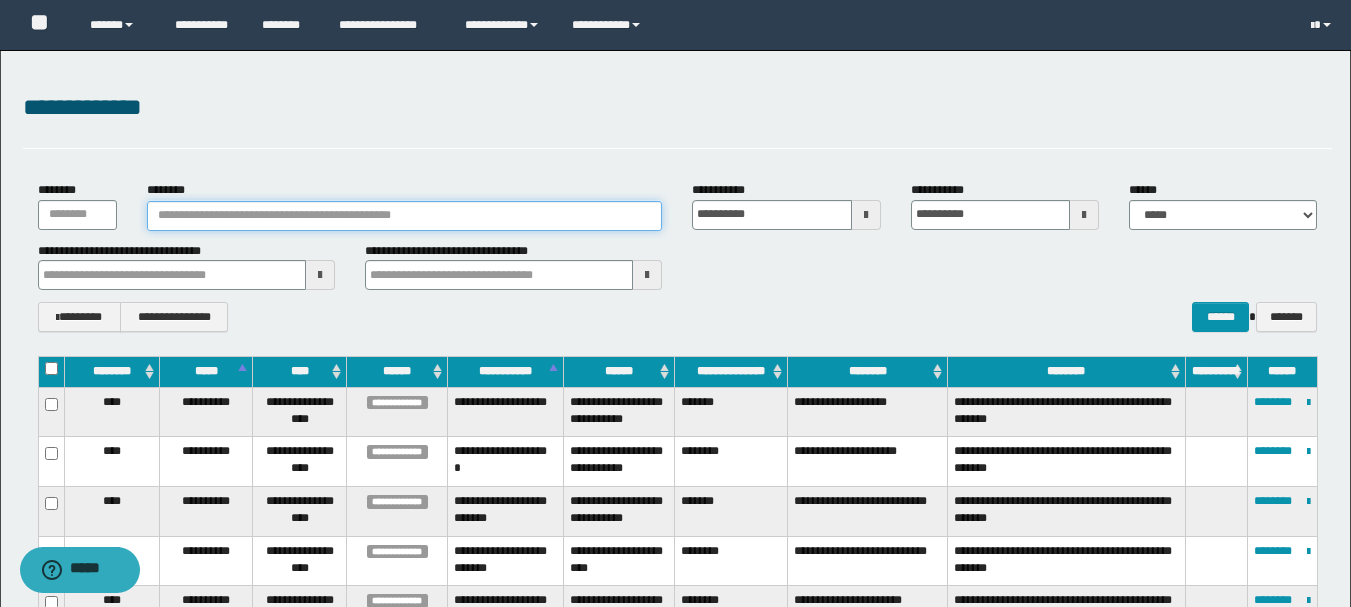 click on "********" at bounding box center (405, 216) 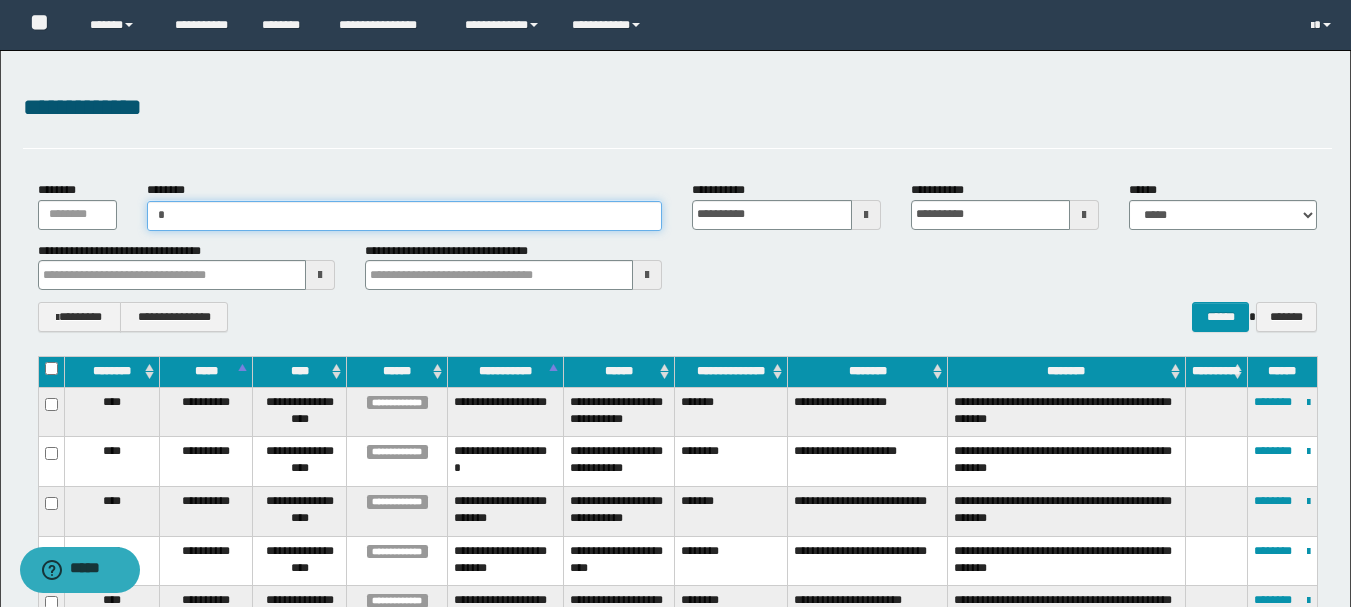 type on "**" 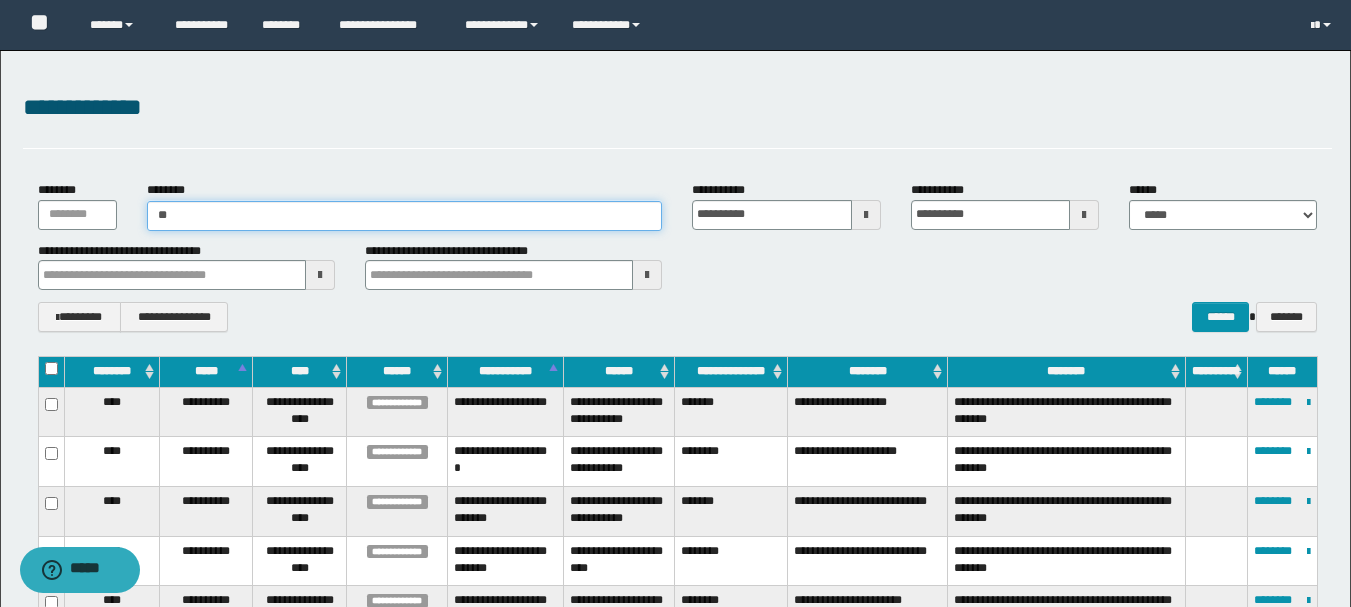 type on "**" 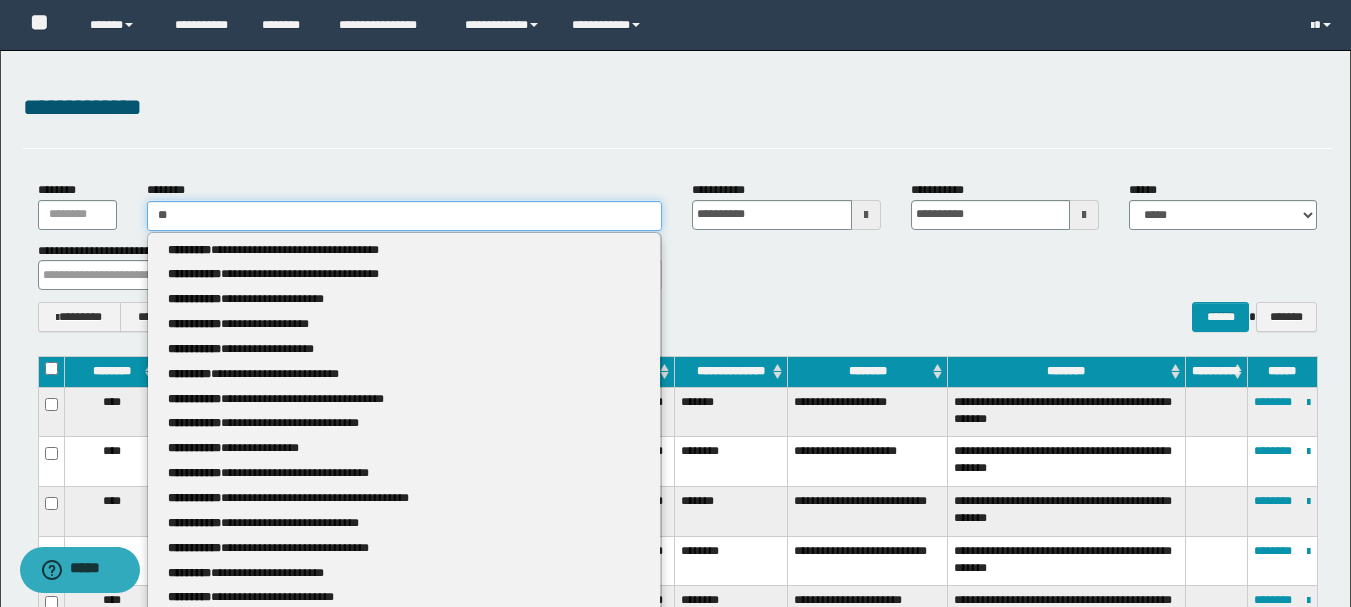 type 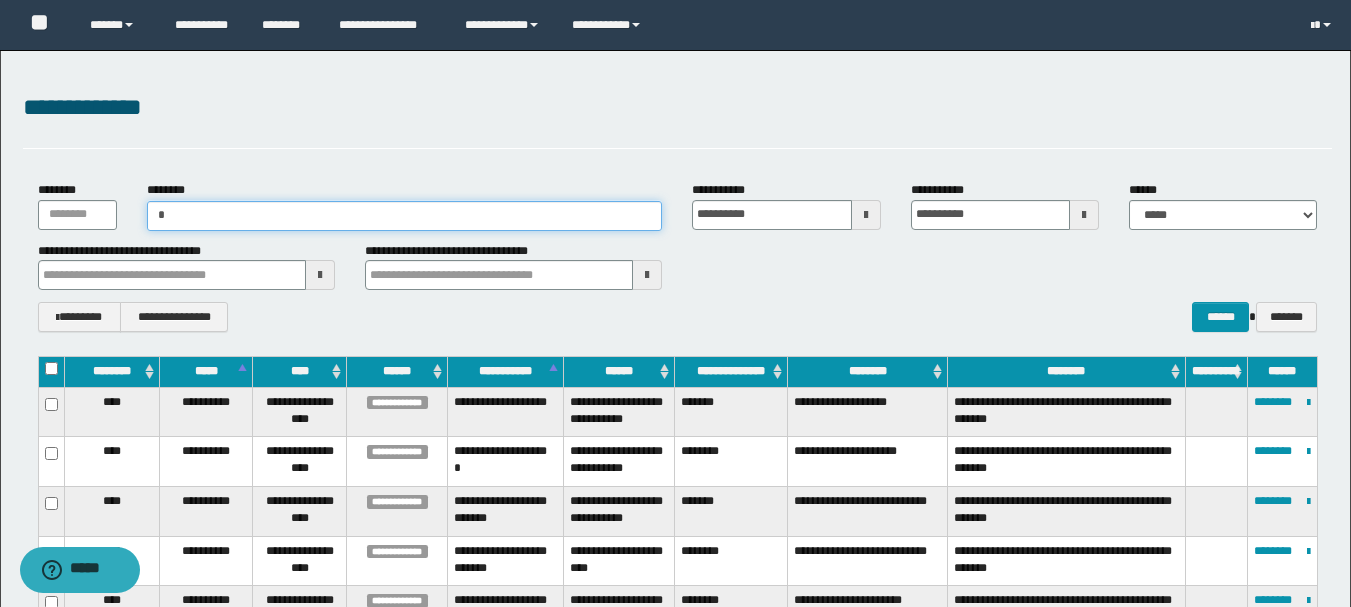 type on "**" 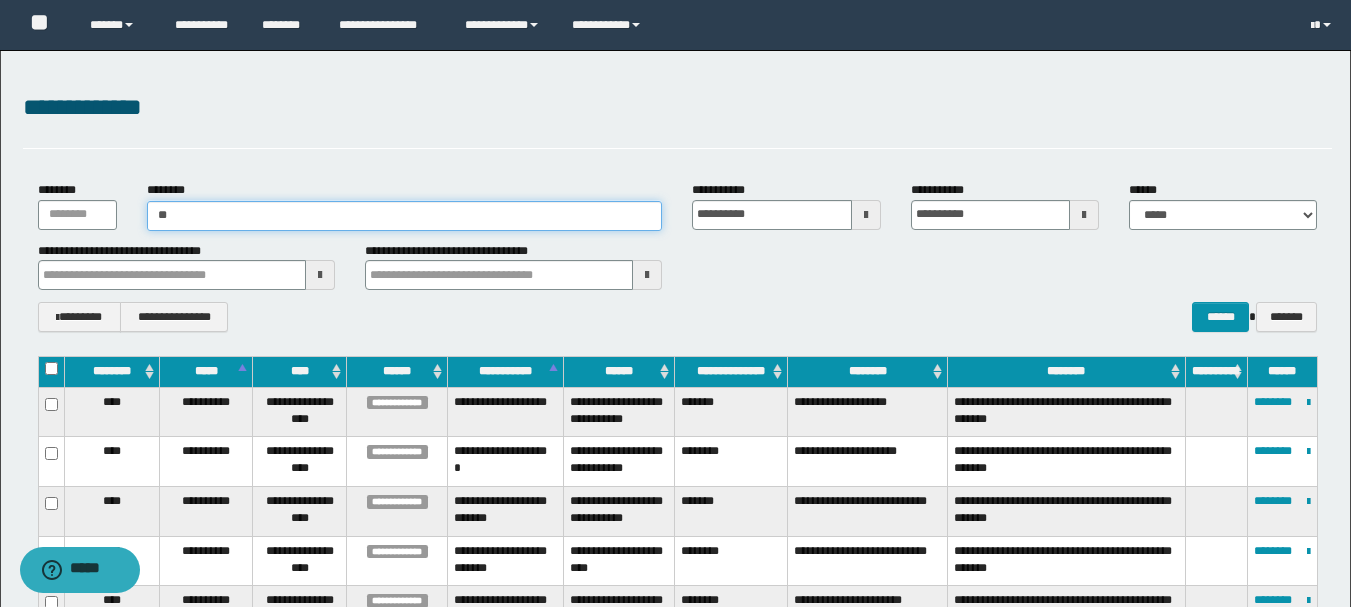 type on "**" 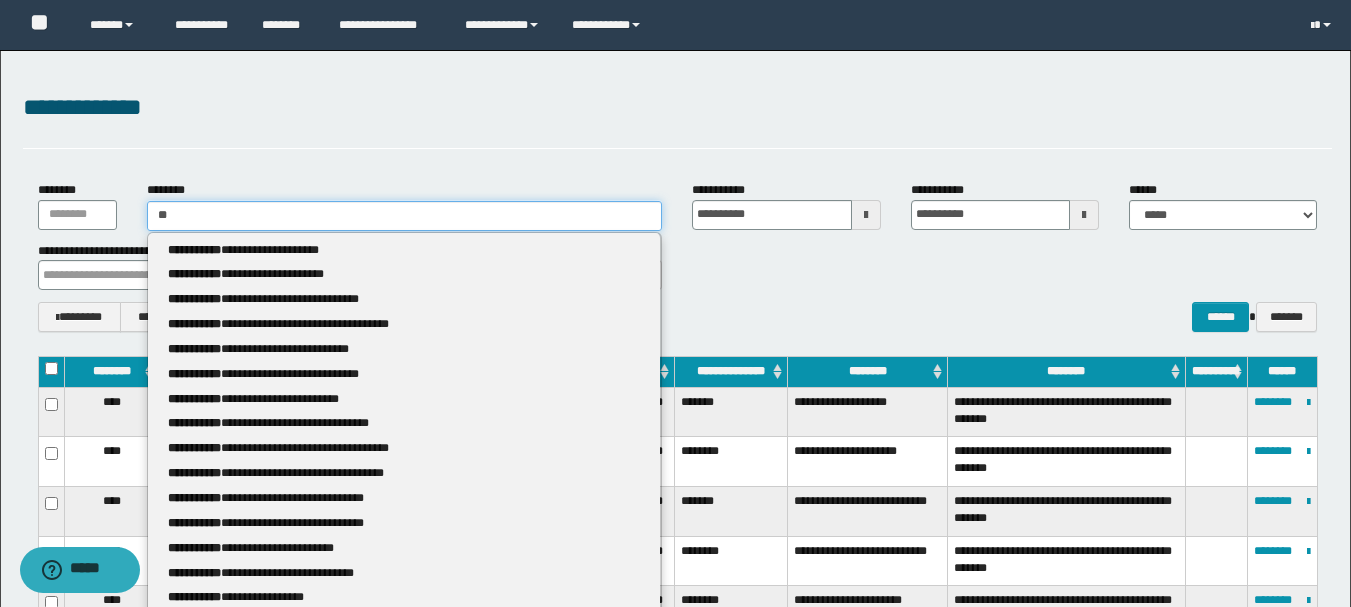 type 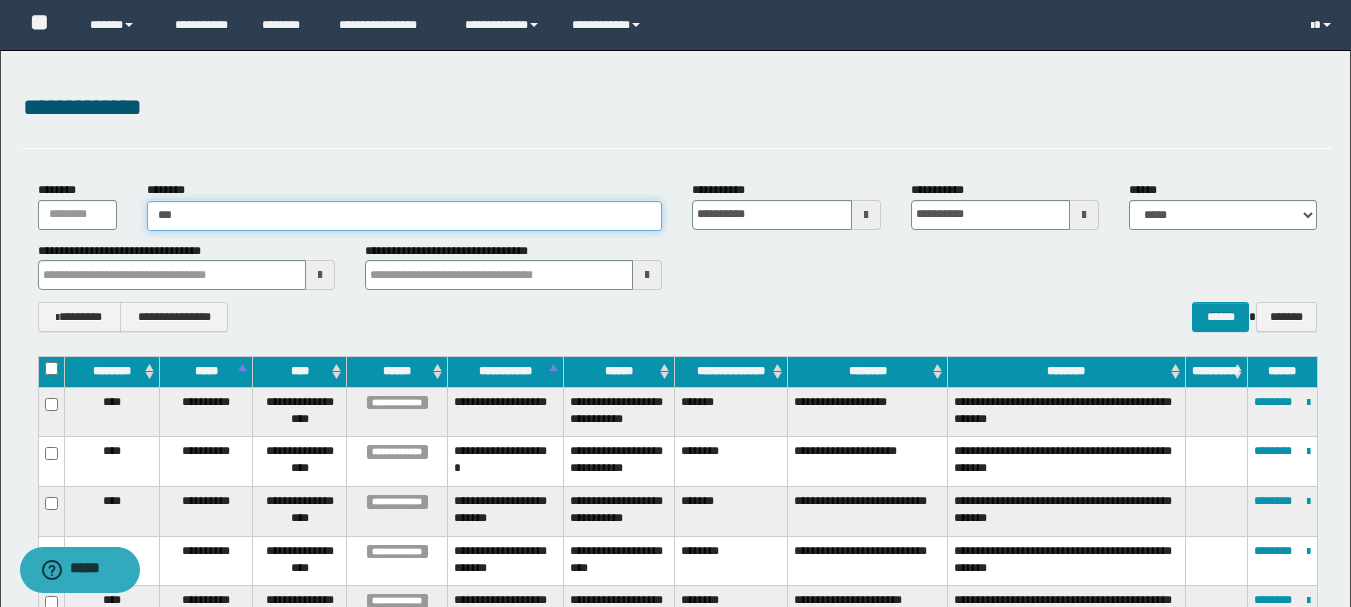 type on "****" 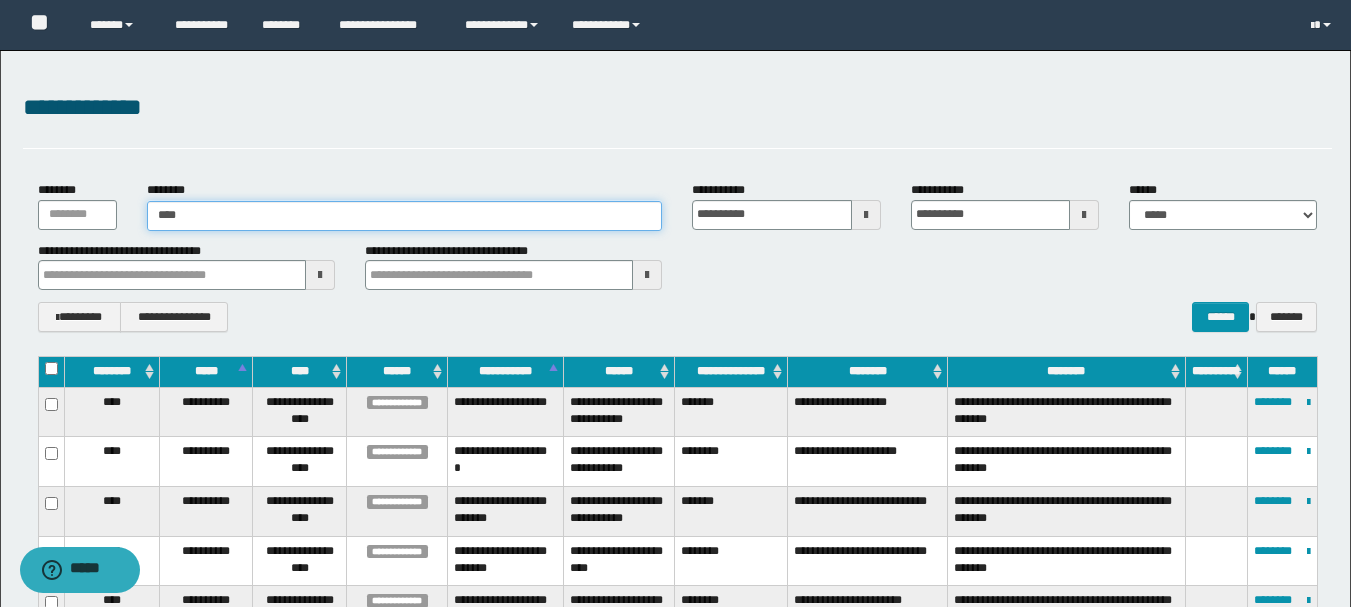 type on "****" 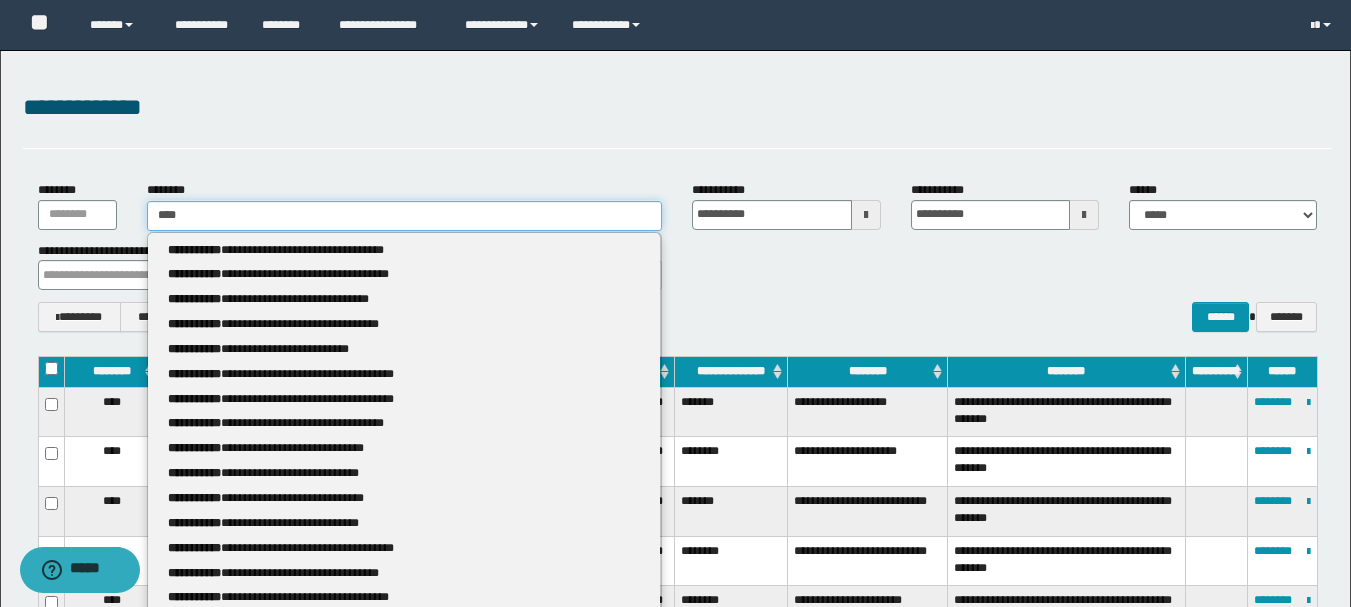 type 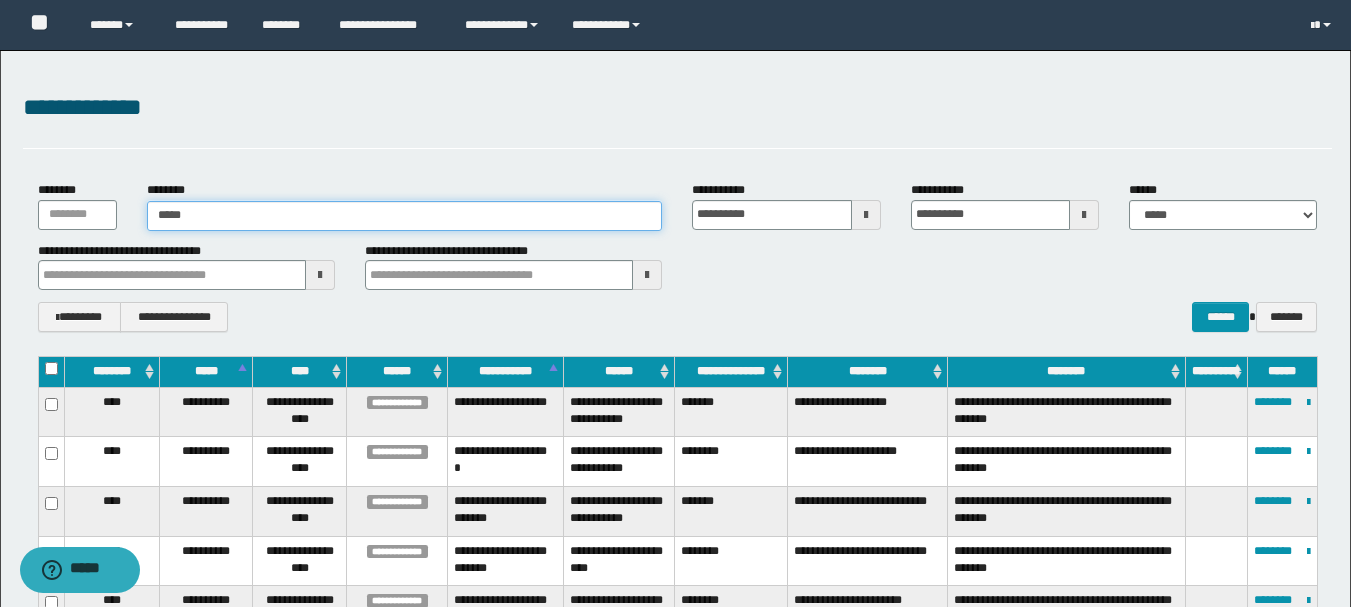 type on "****" 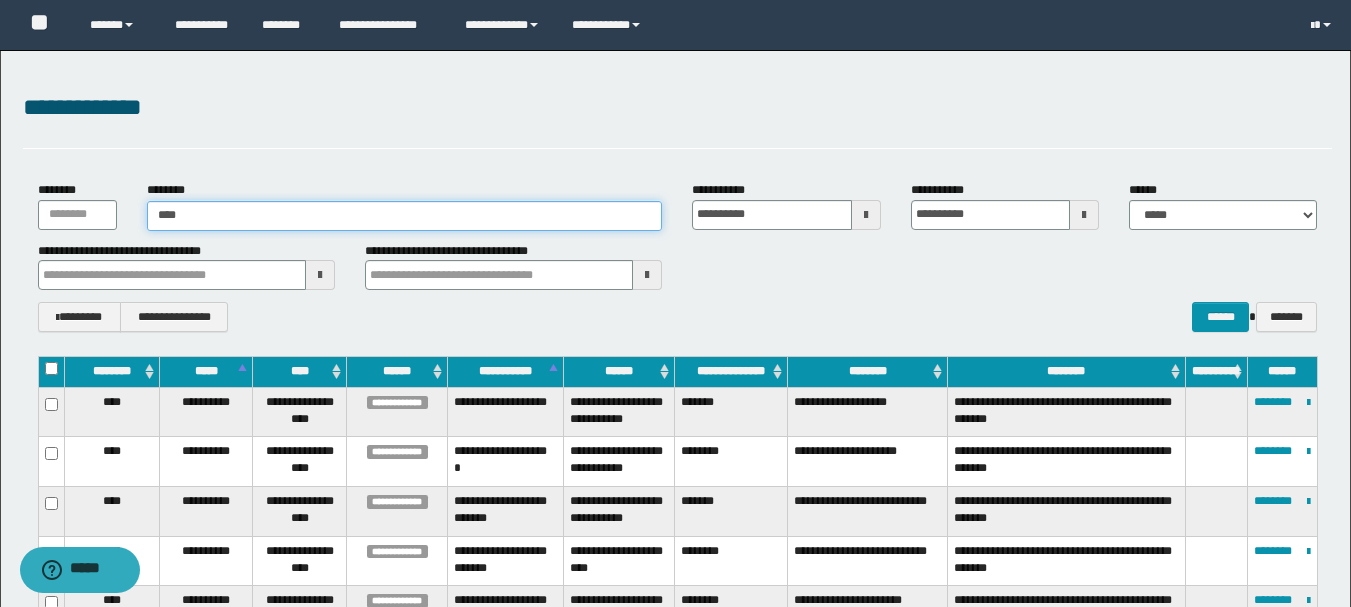 type on "****" 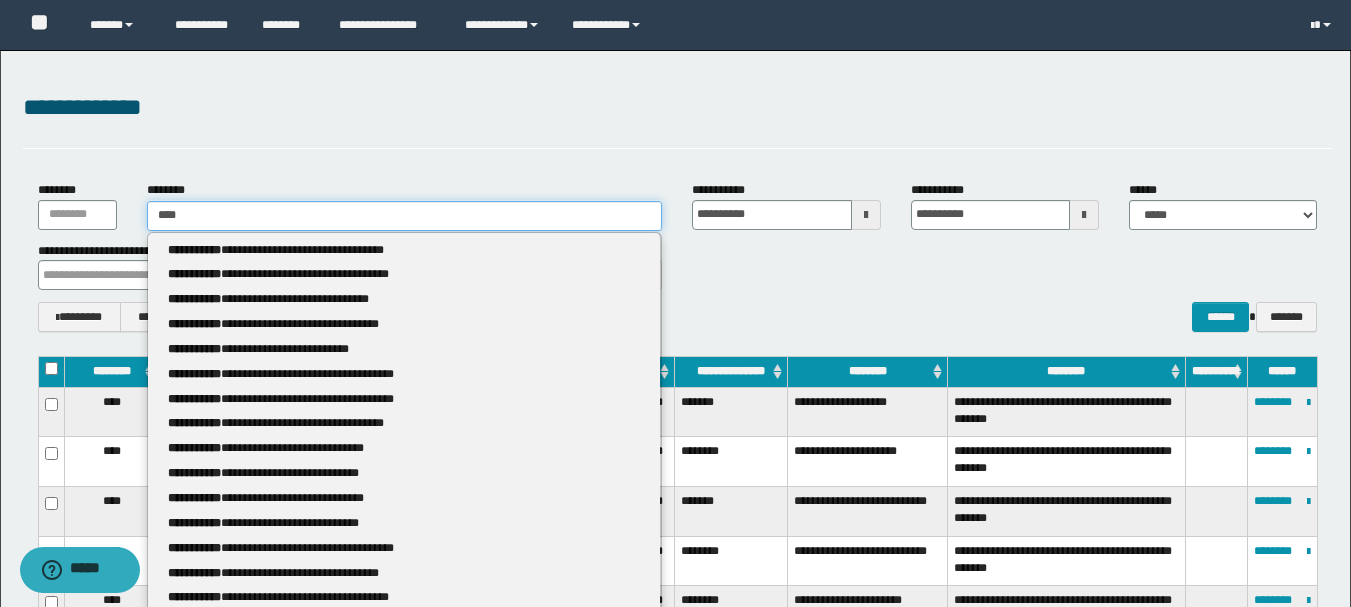 type 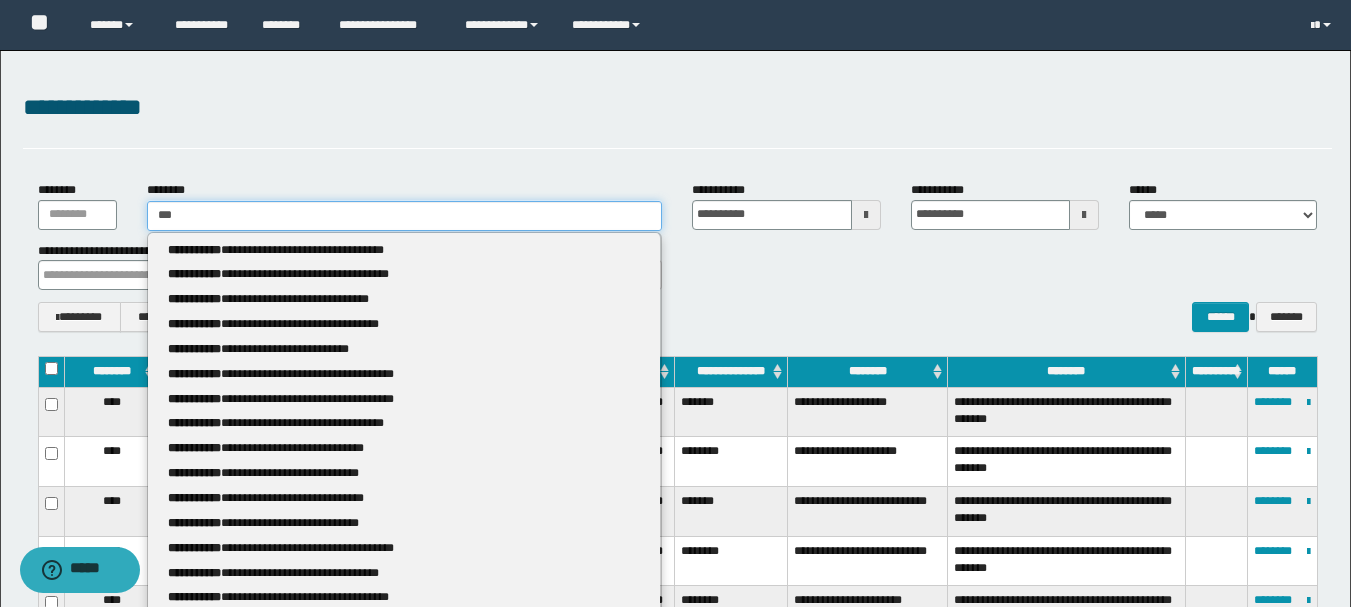 type on "***" 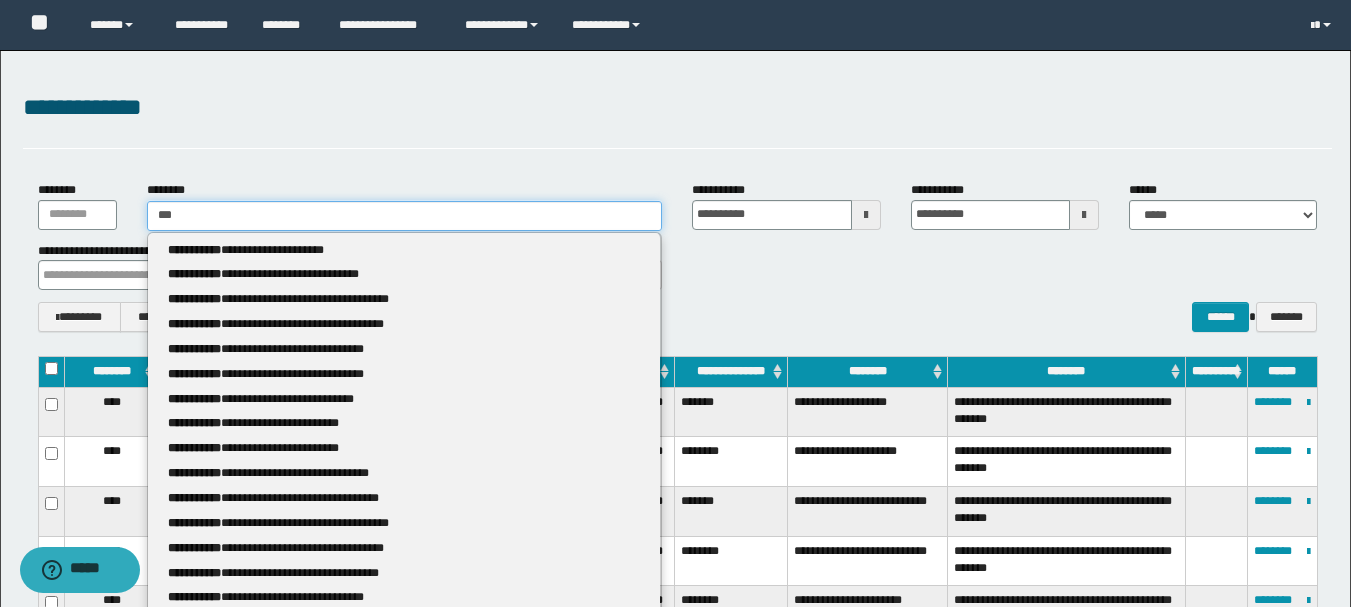 type 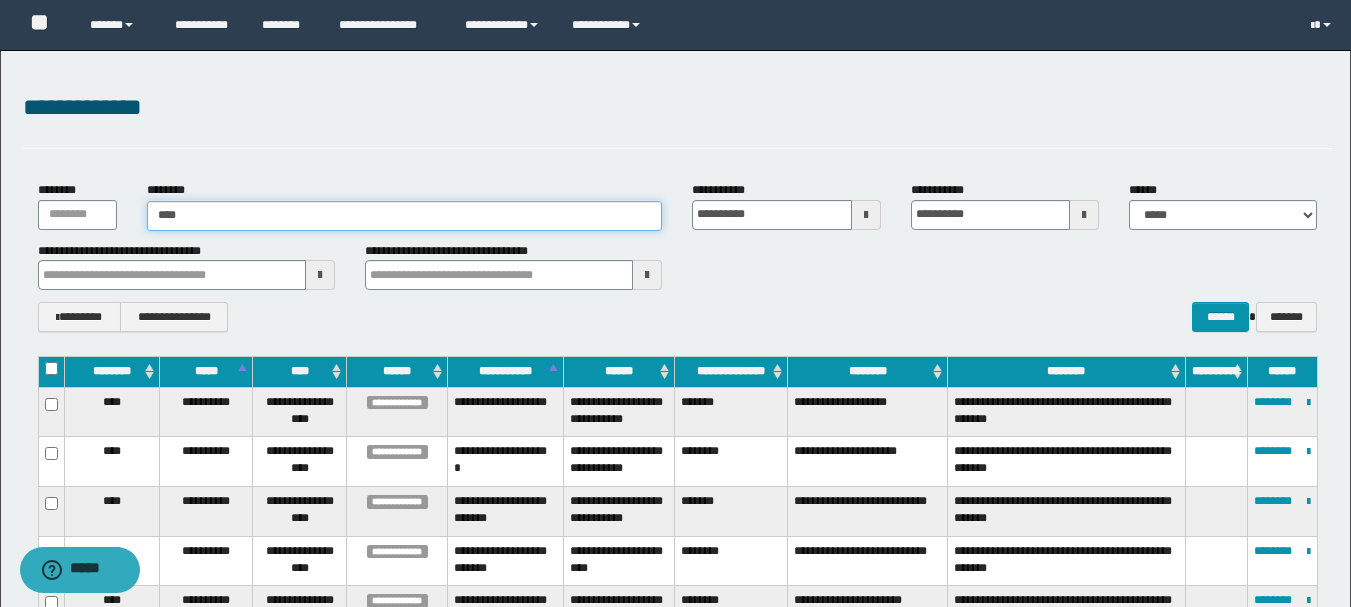 type on "****" 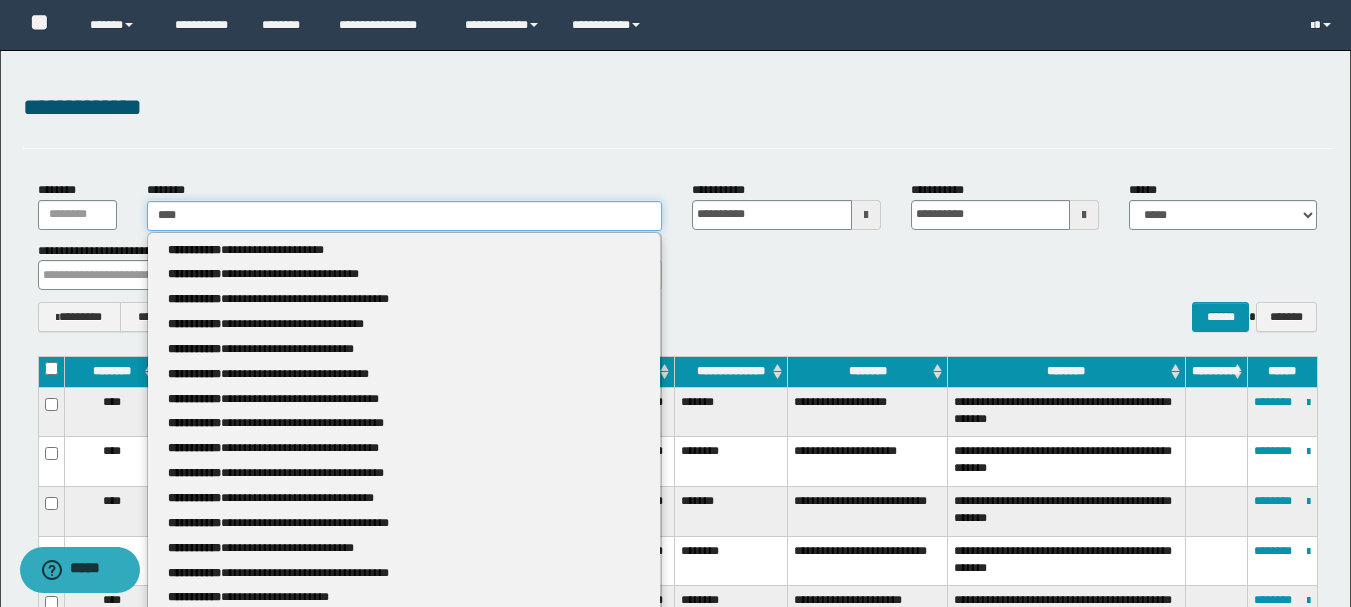 type 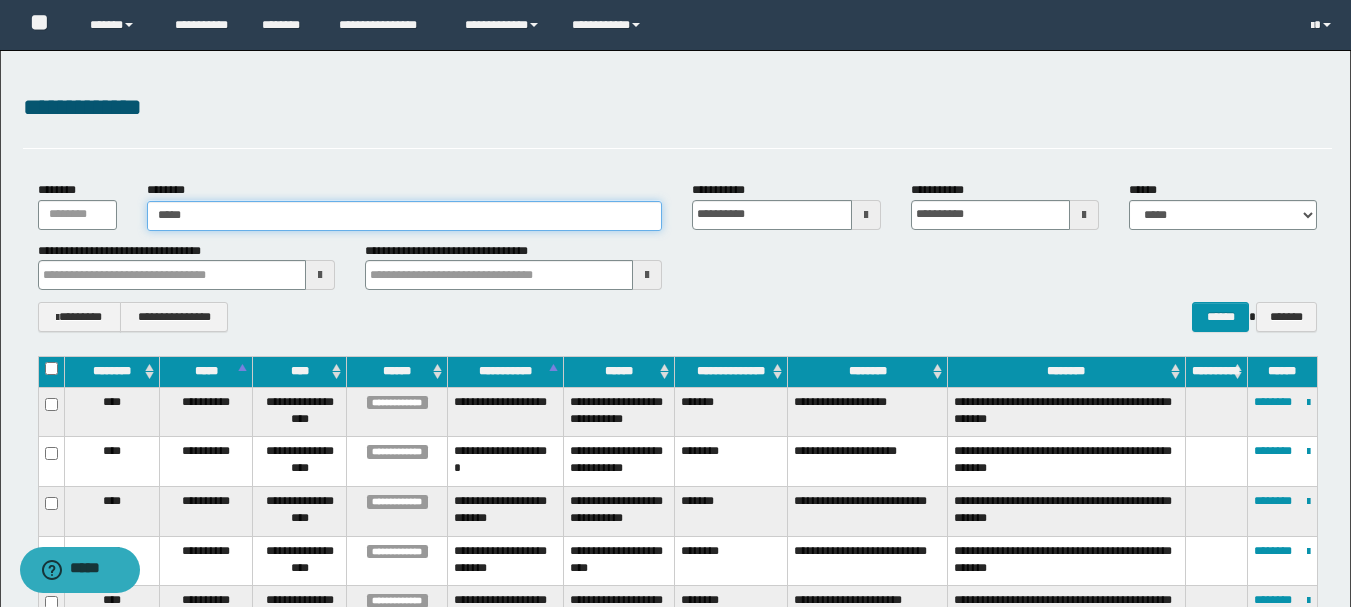 type on "*****" 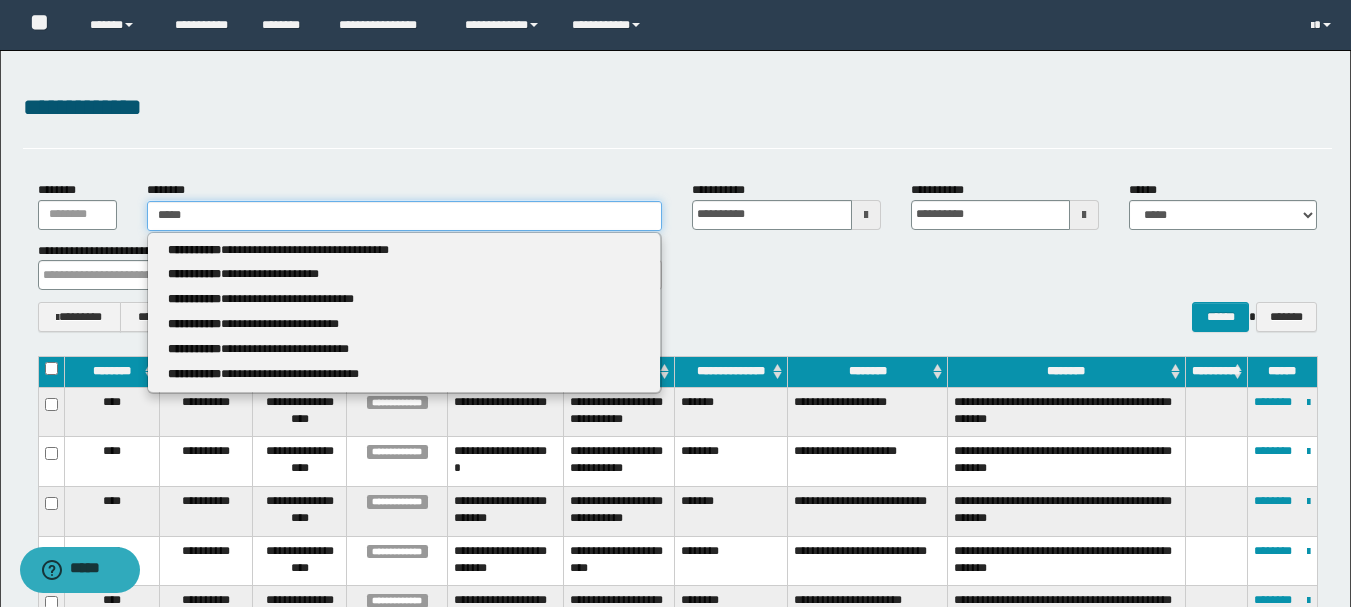 type 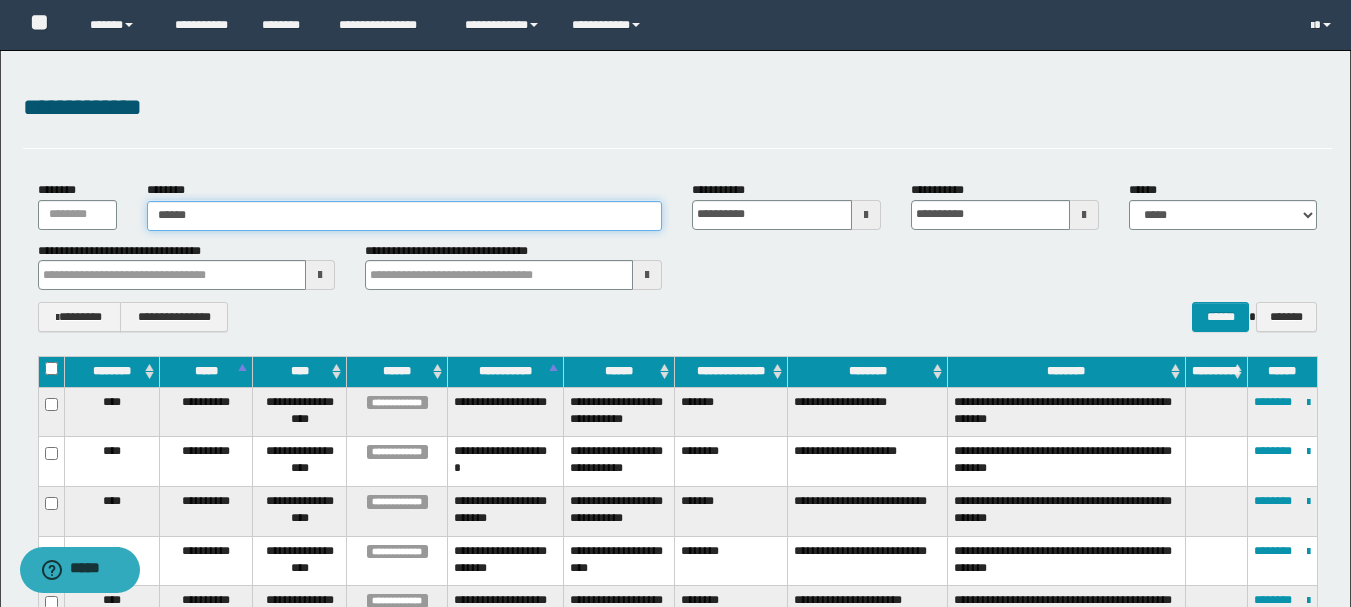 type on "******" 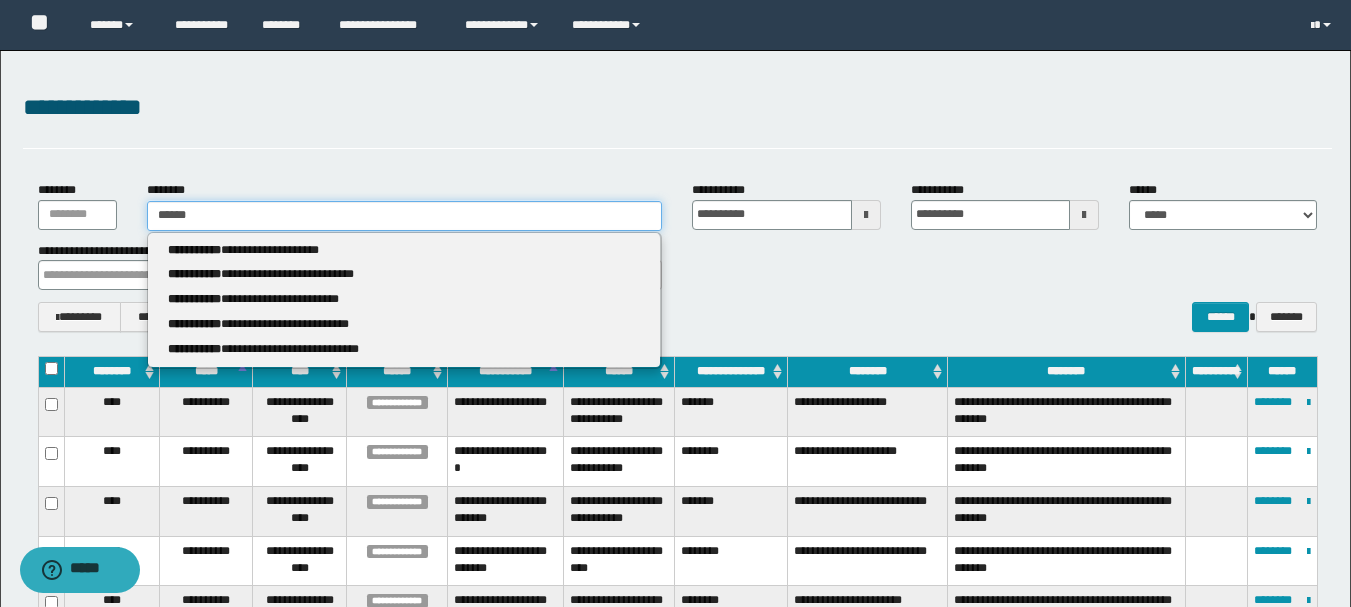 type 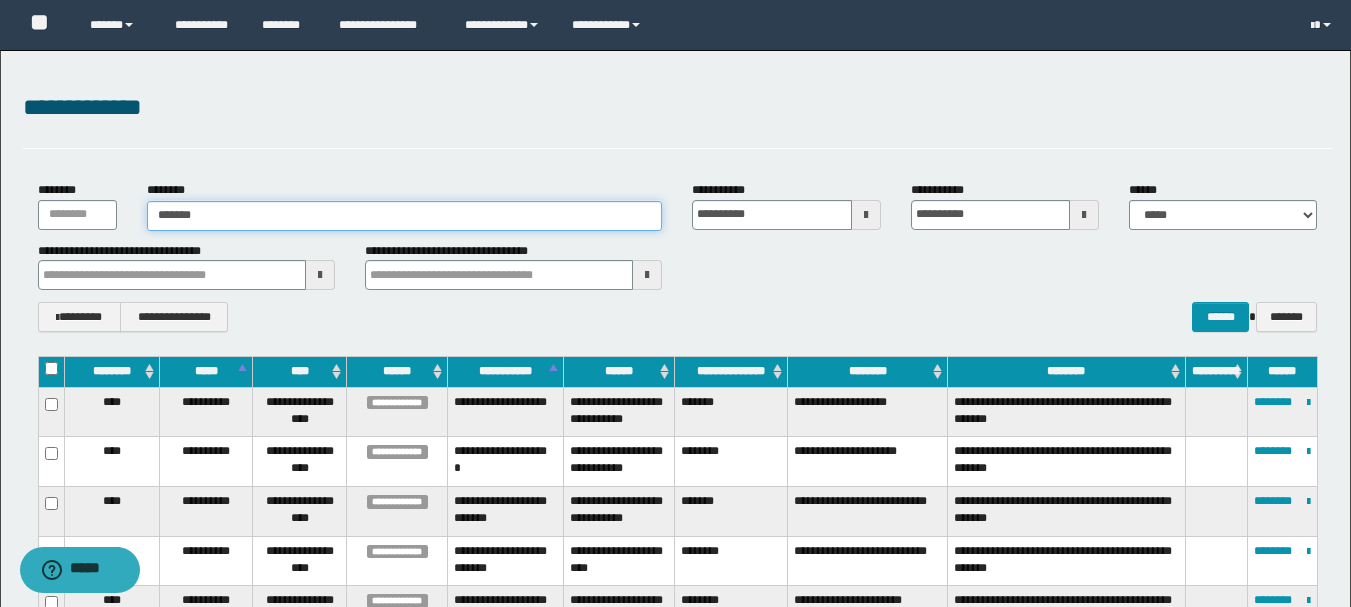 type on "*******" 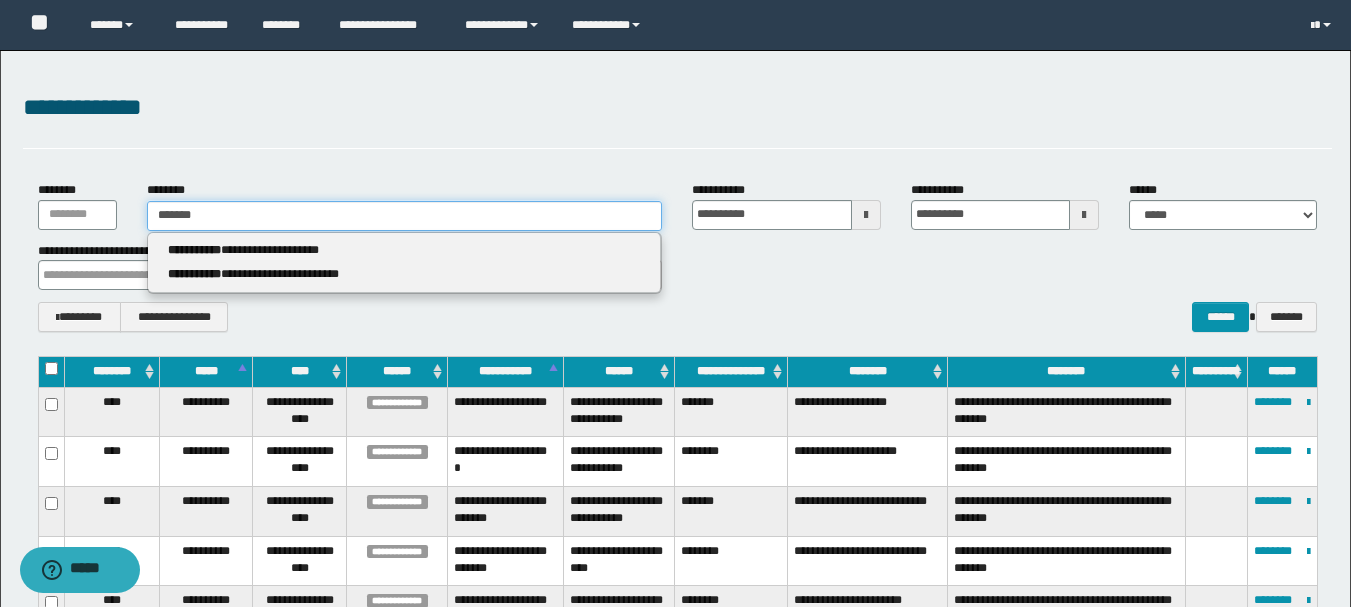 type 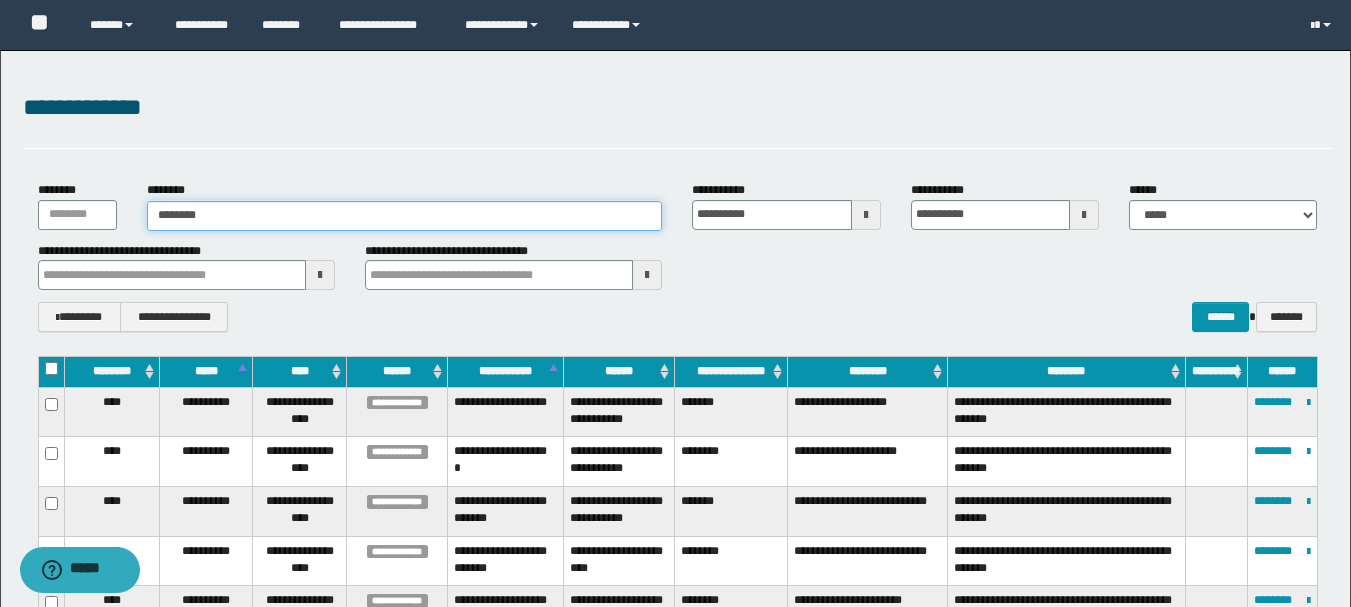 type on "*******" 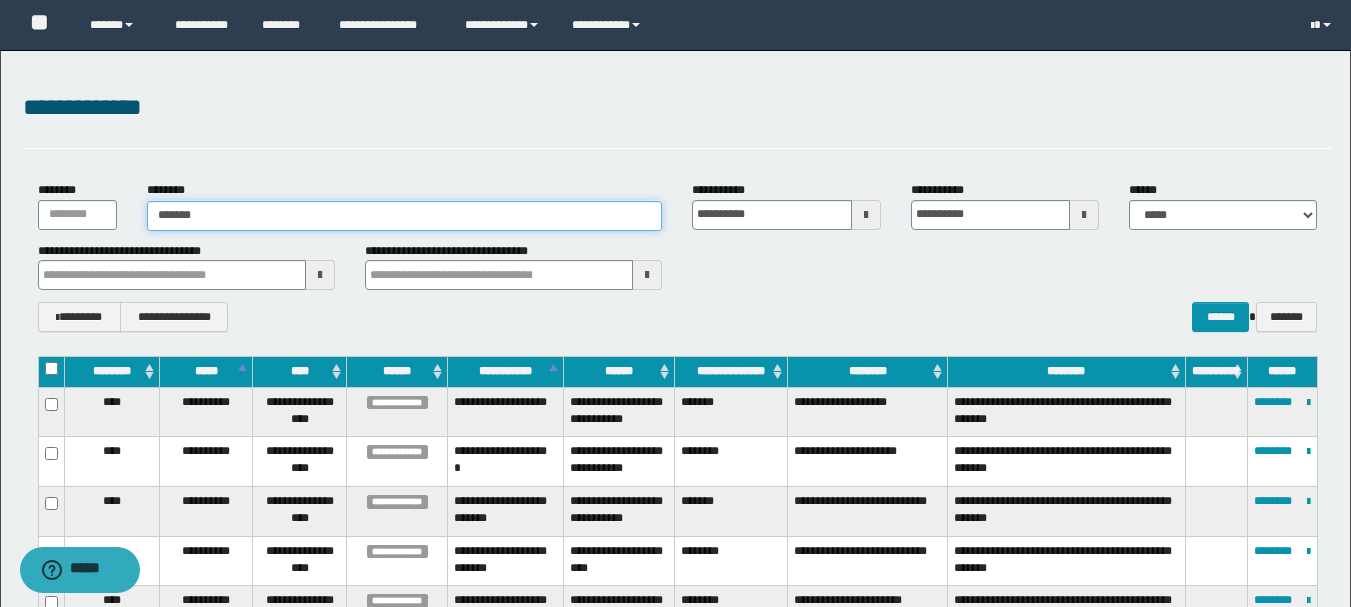 type on "*******" 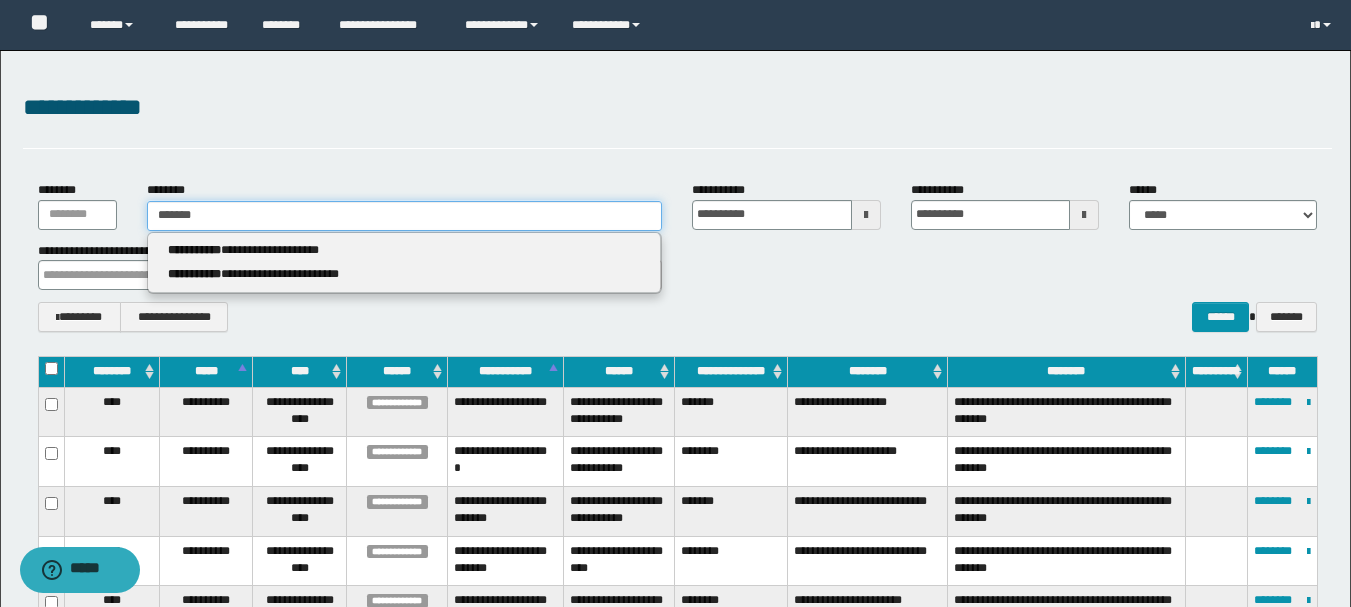 type 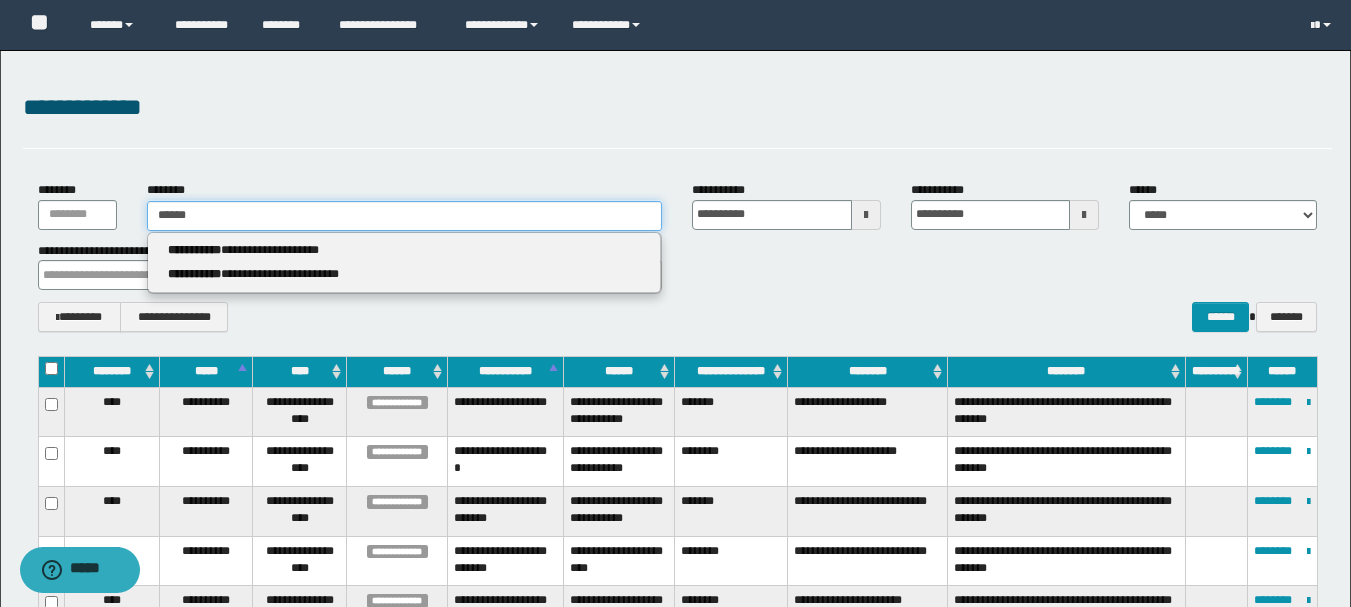 type on "******" 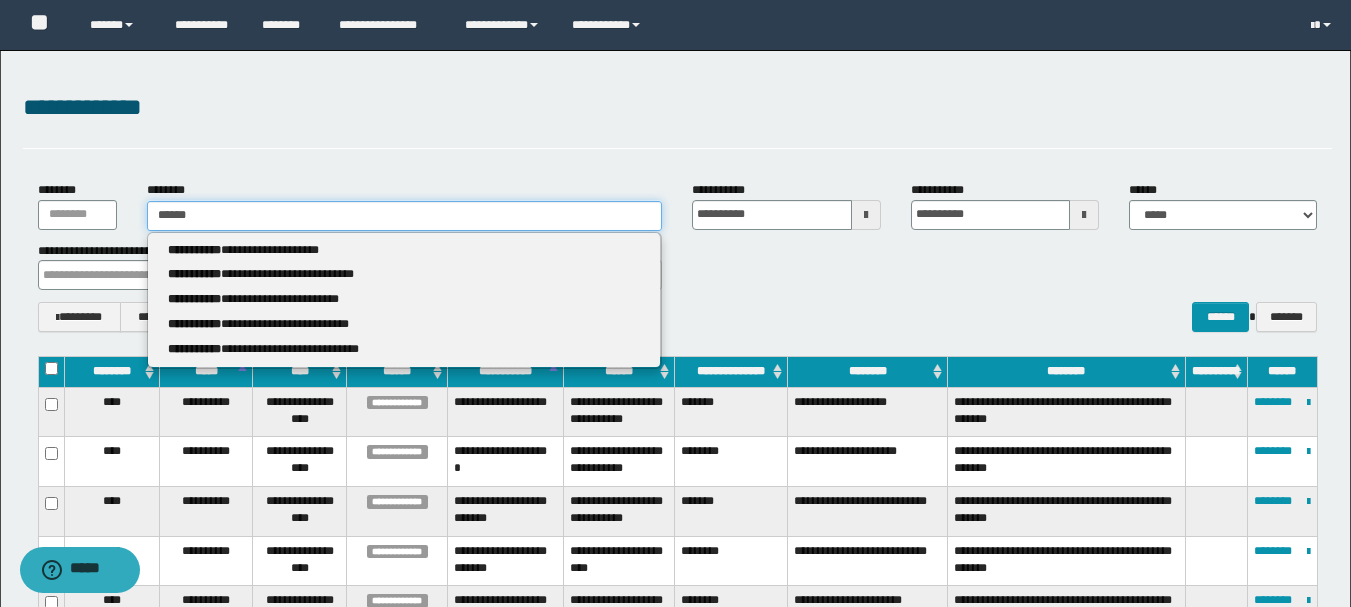 type 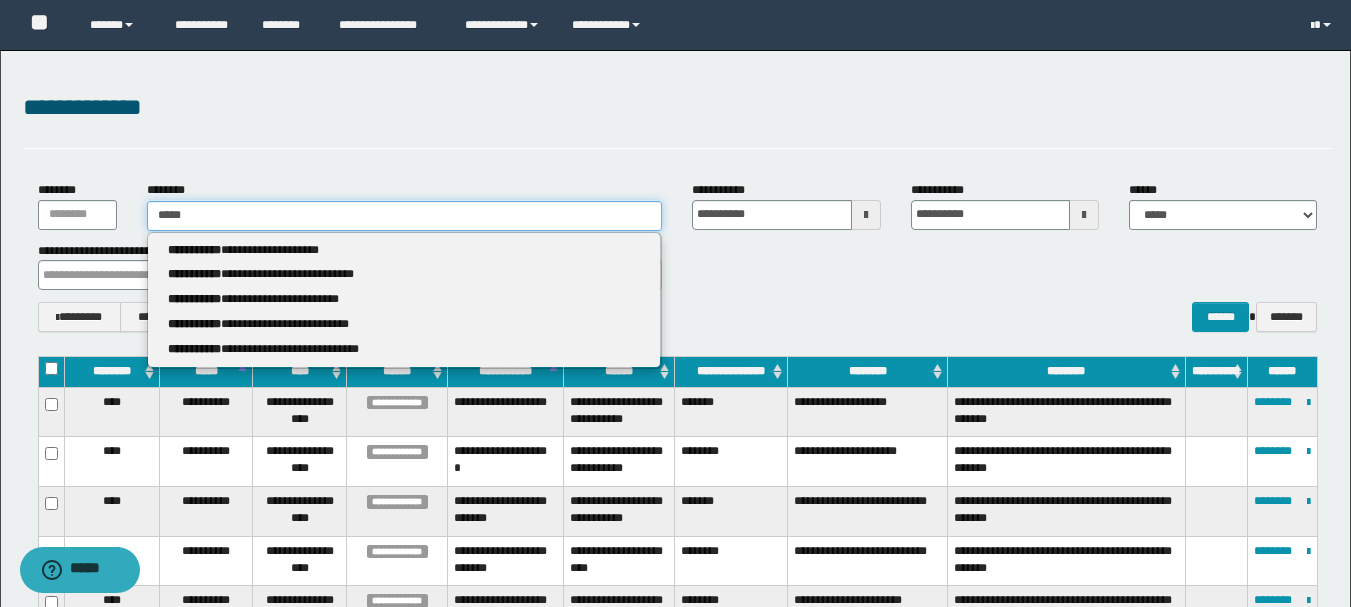 type on "*****" 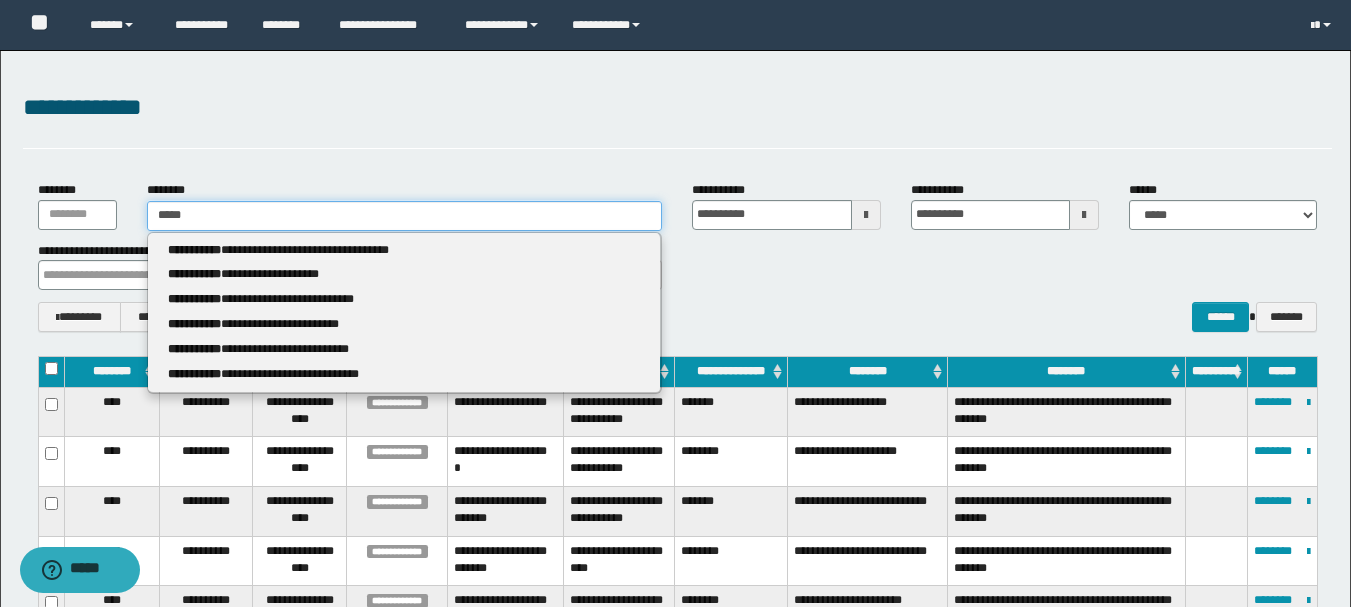 type 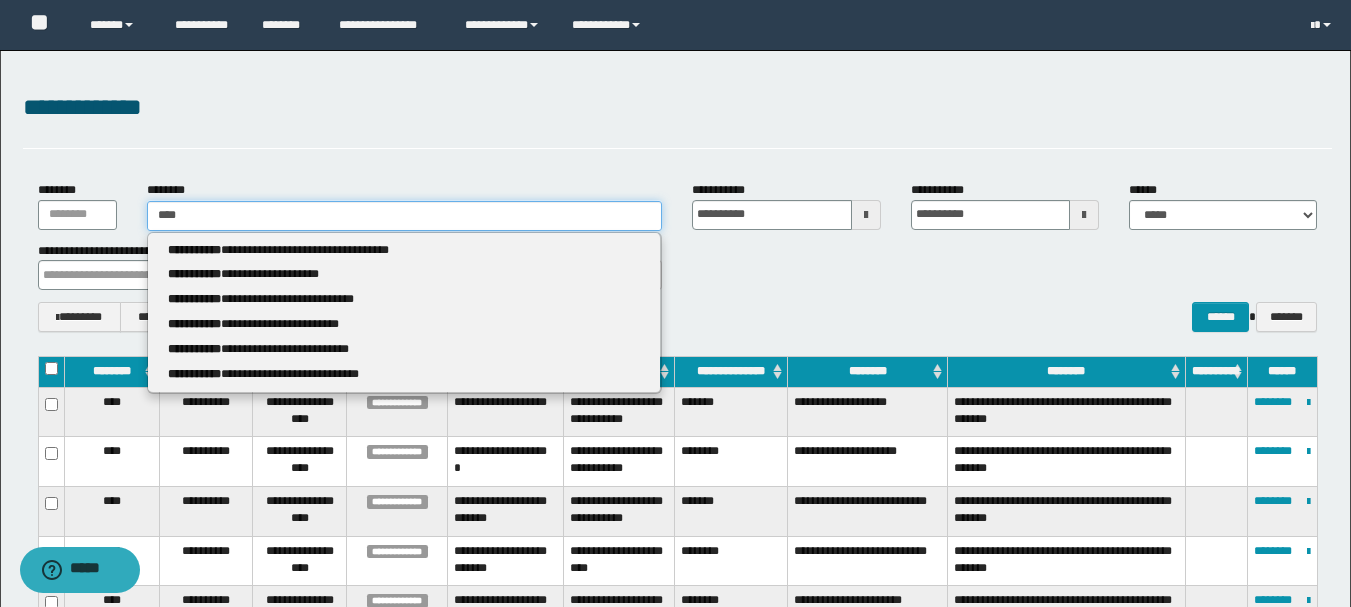 type on "****" 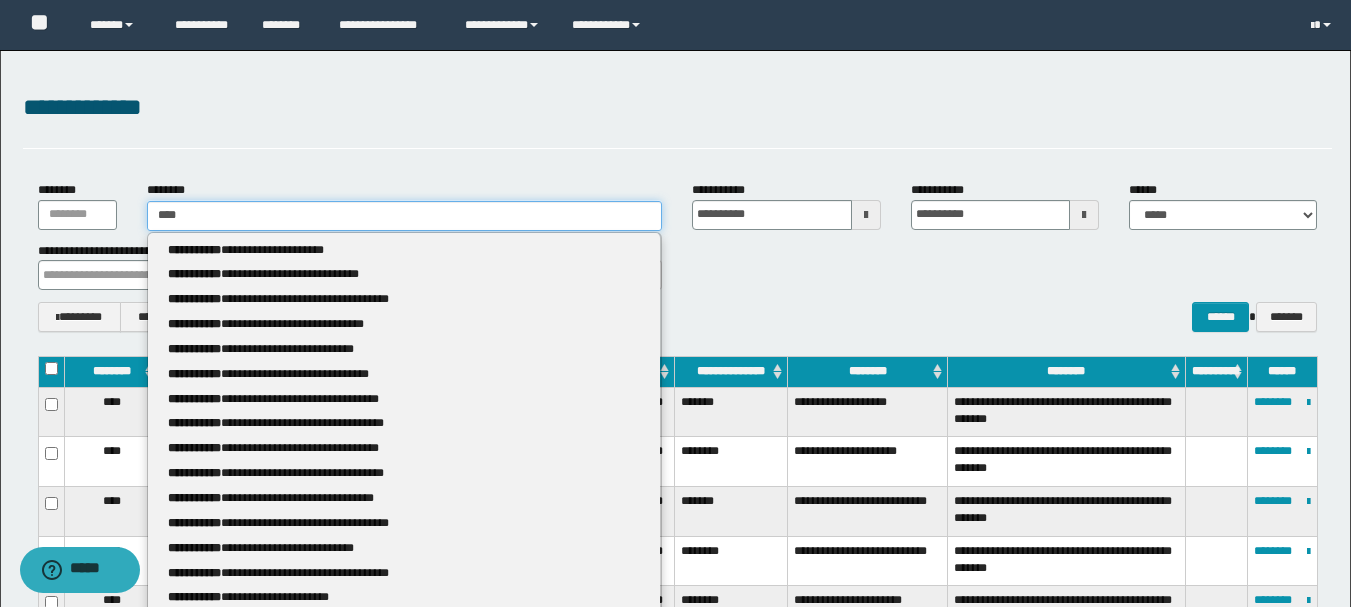 type 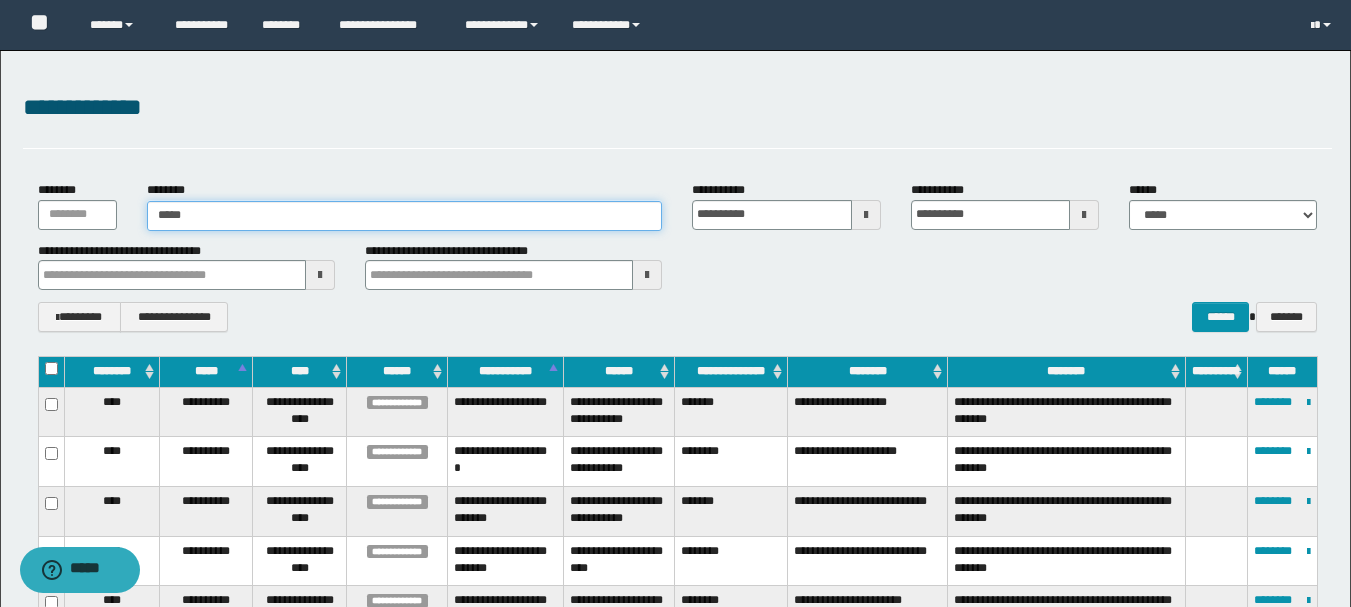 type on "*****" 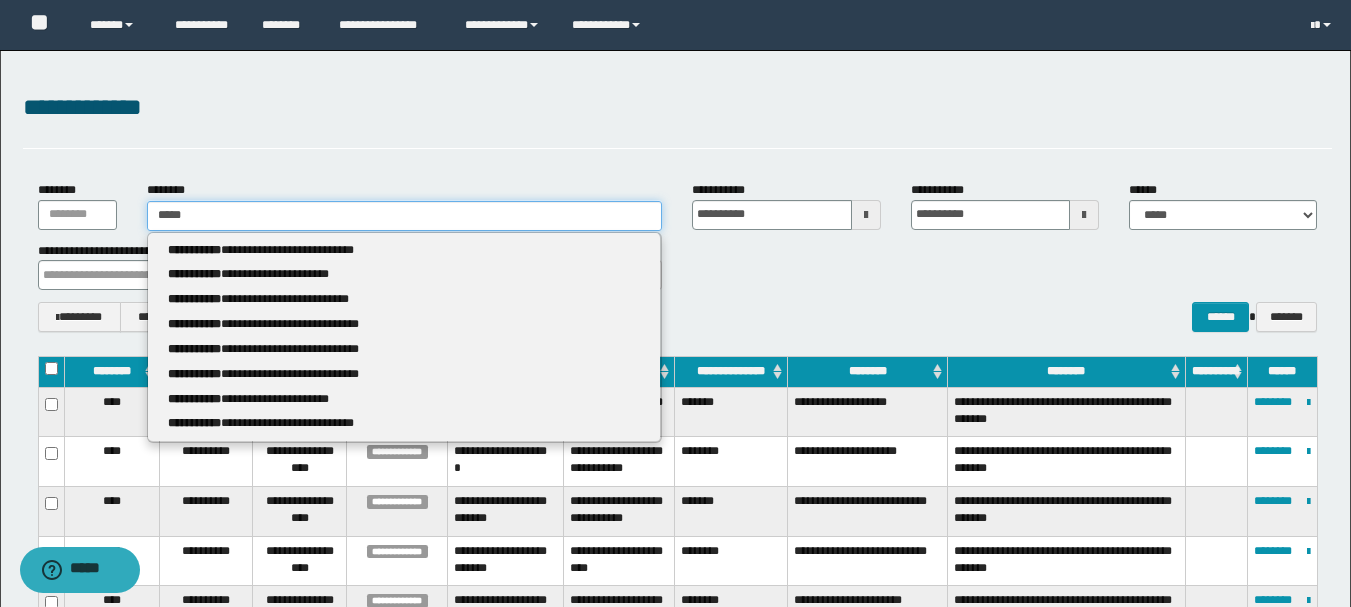 type 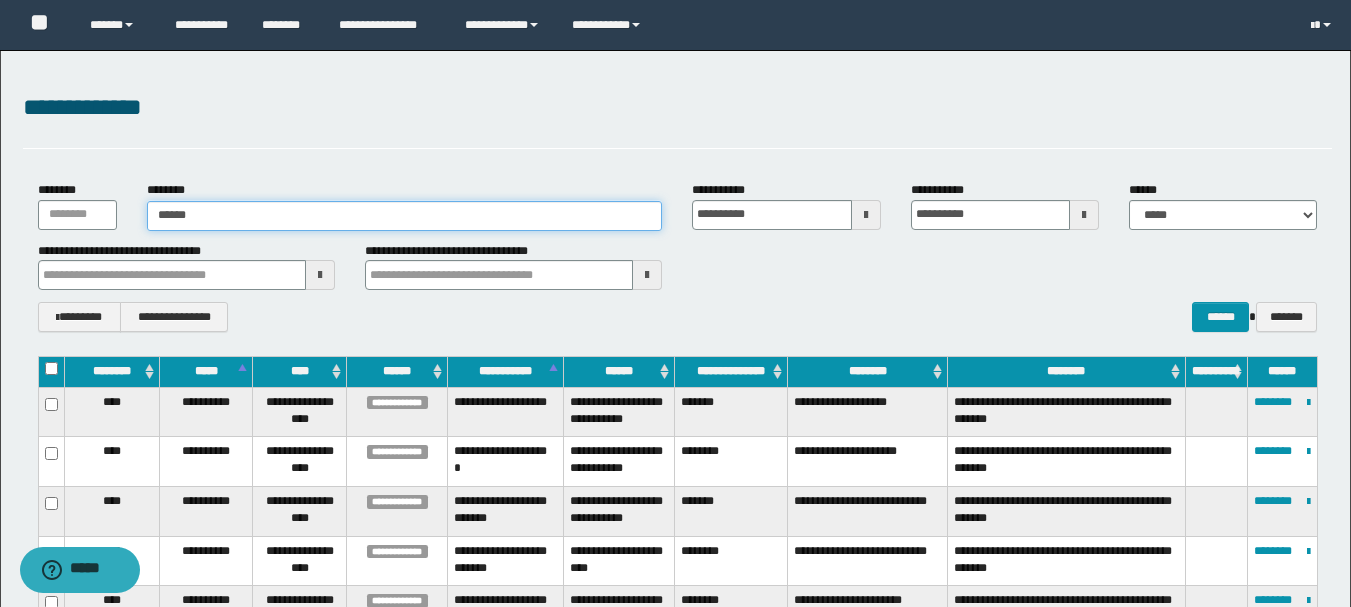 type on "******" 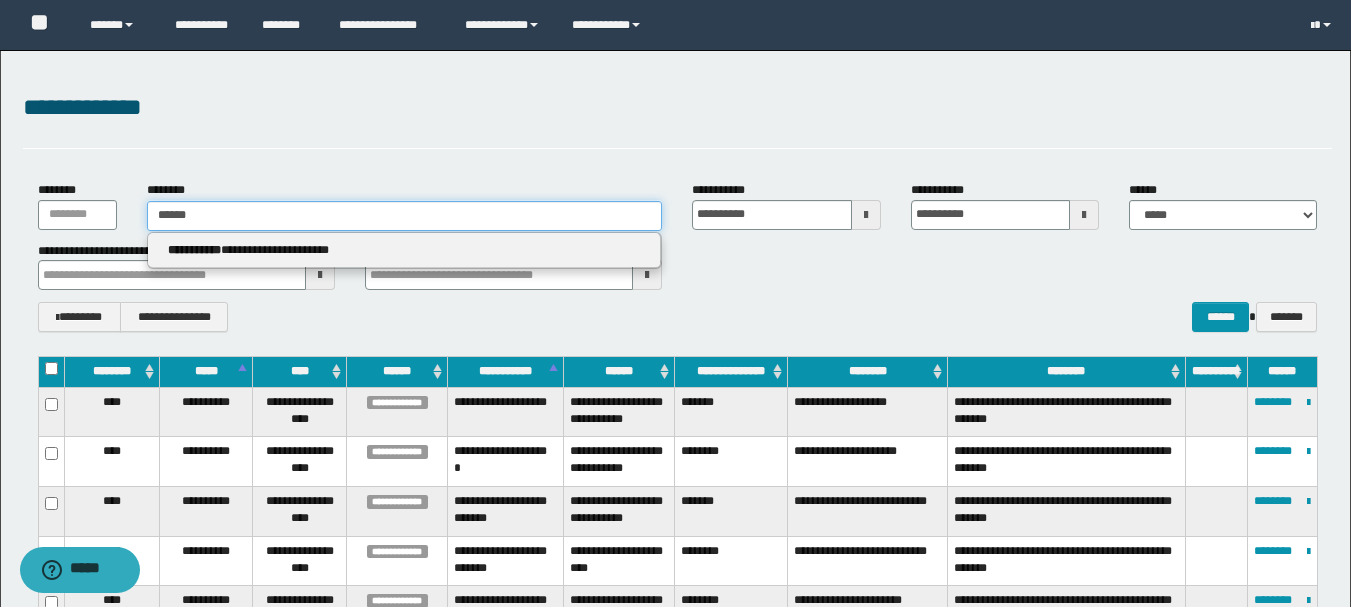 type 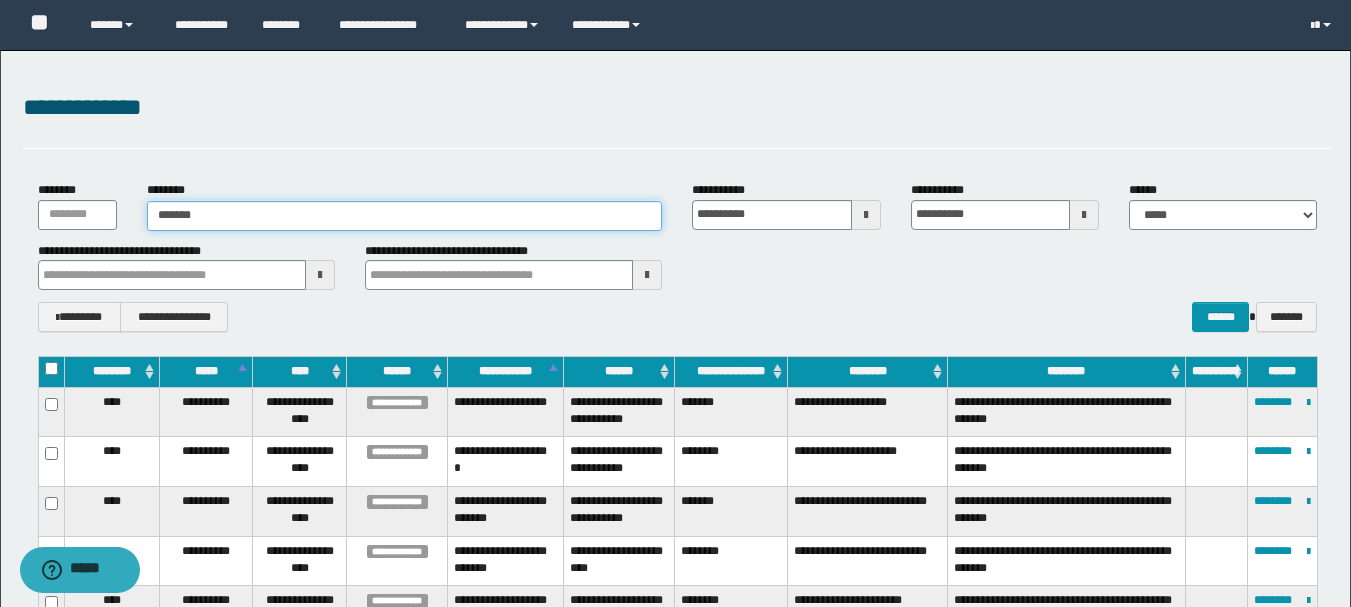 type on "********" 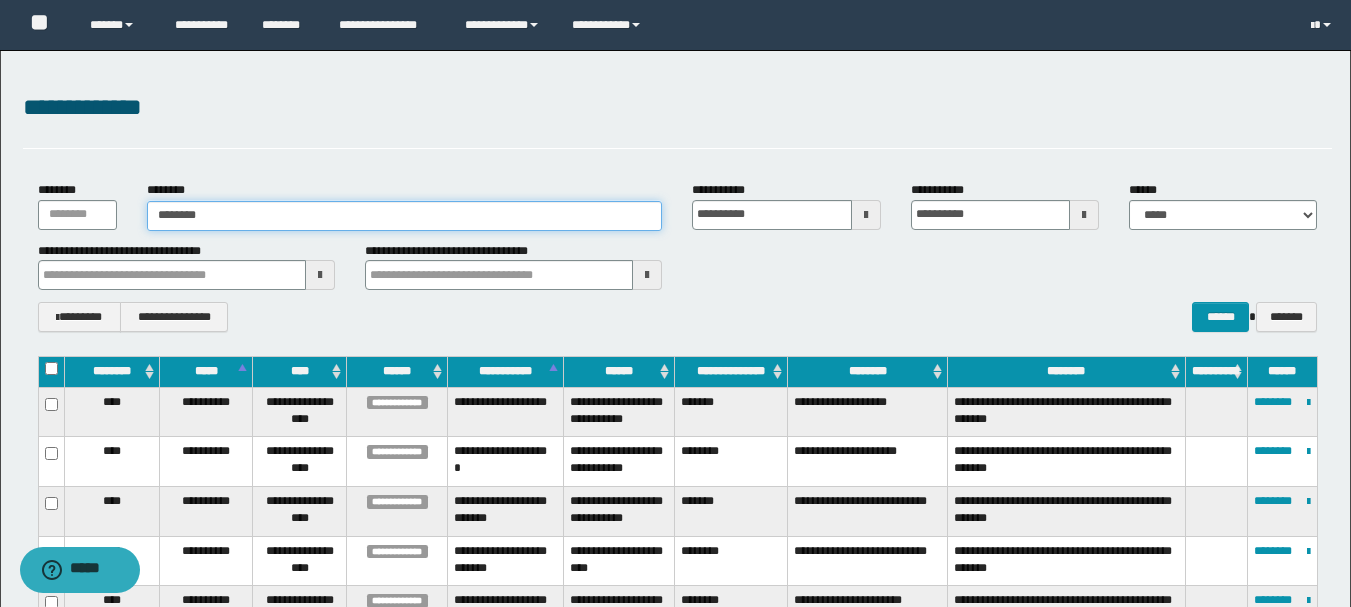 type on "********" 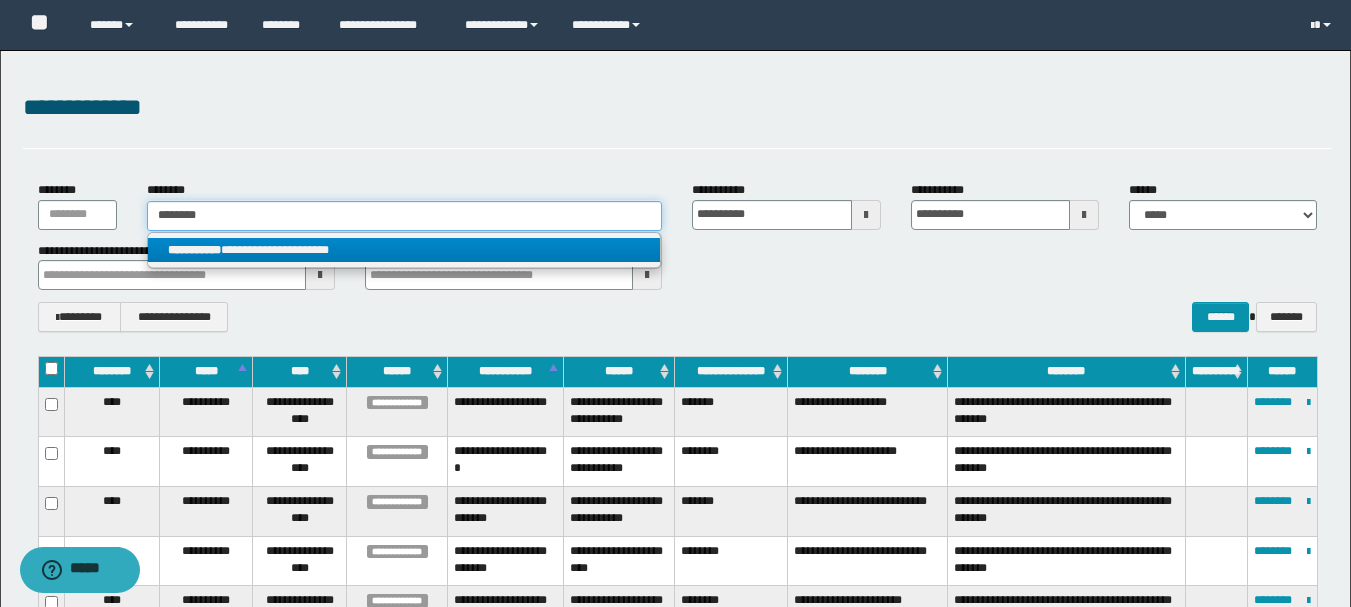 type on "********" 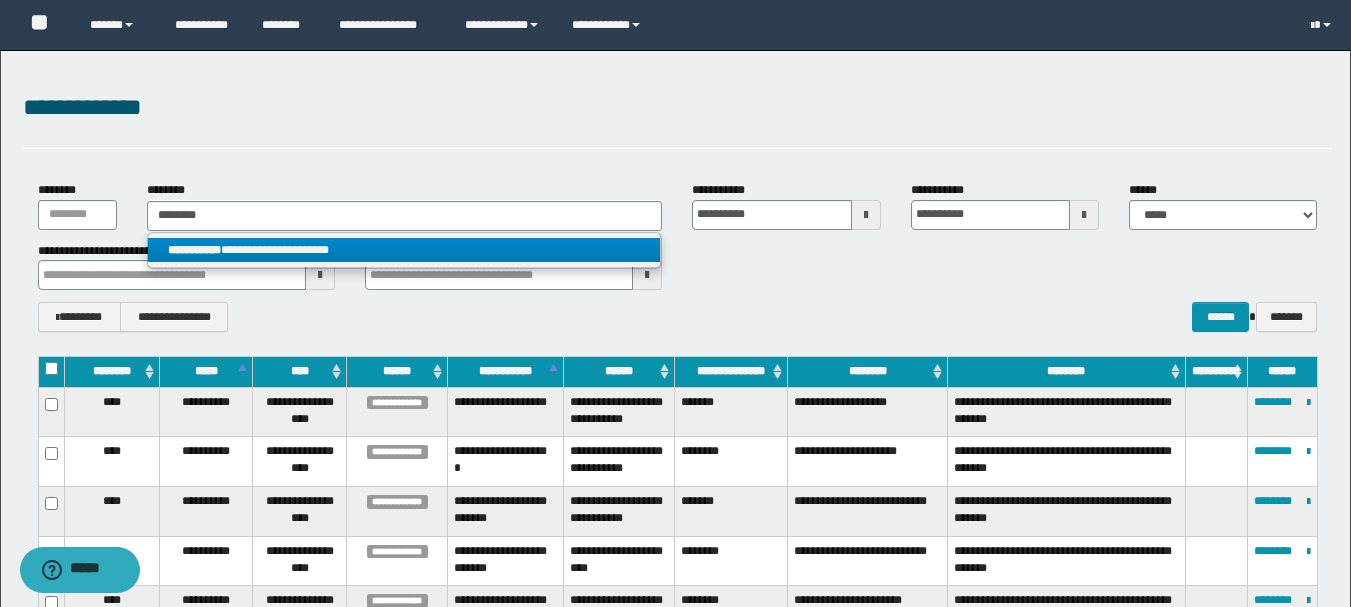 click on "**********" at bounding box center [194, 250] 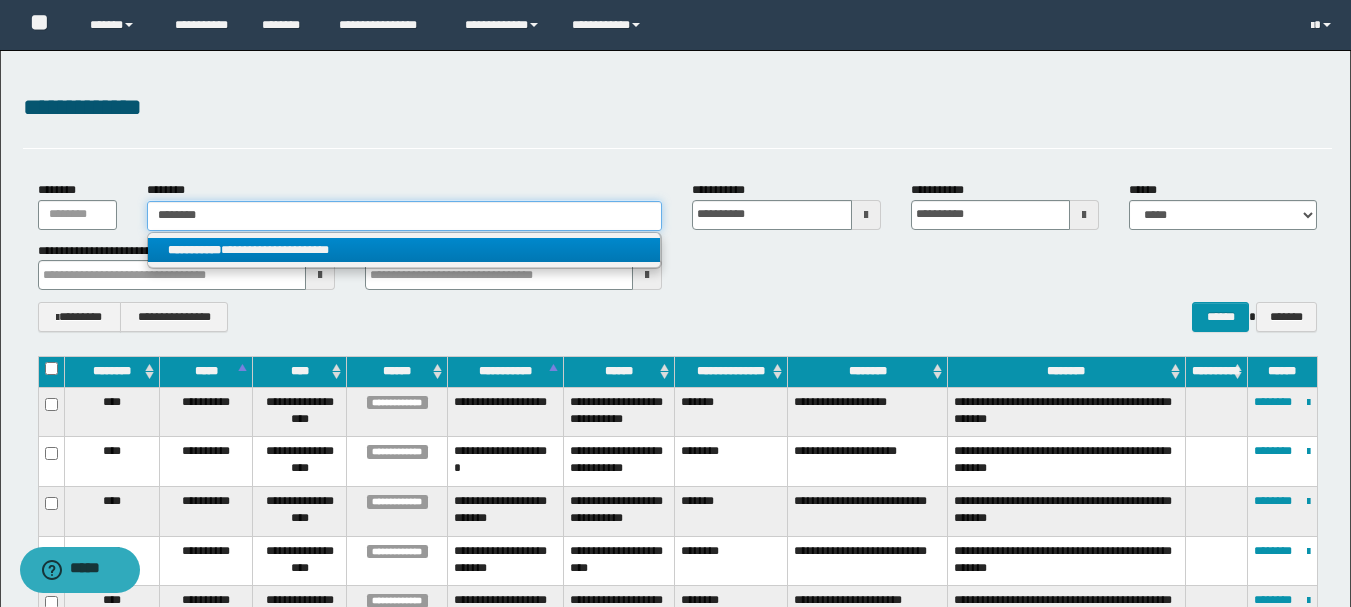type 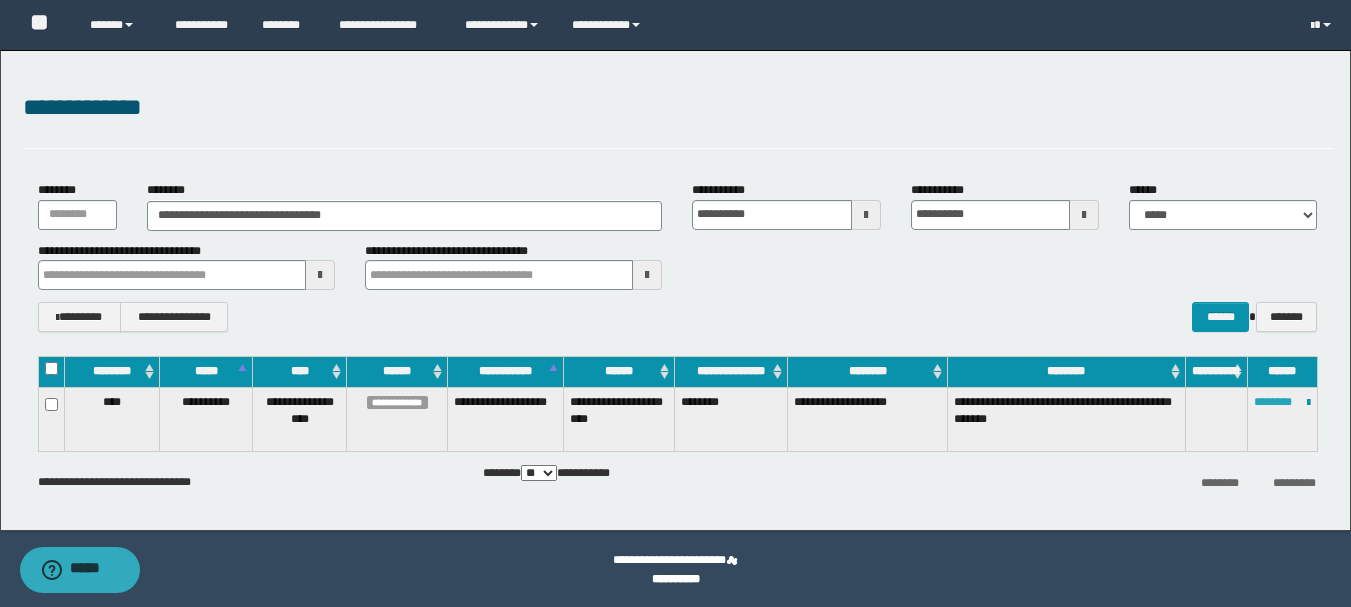 click on "********" at bounding box center [1273, 402] 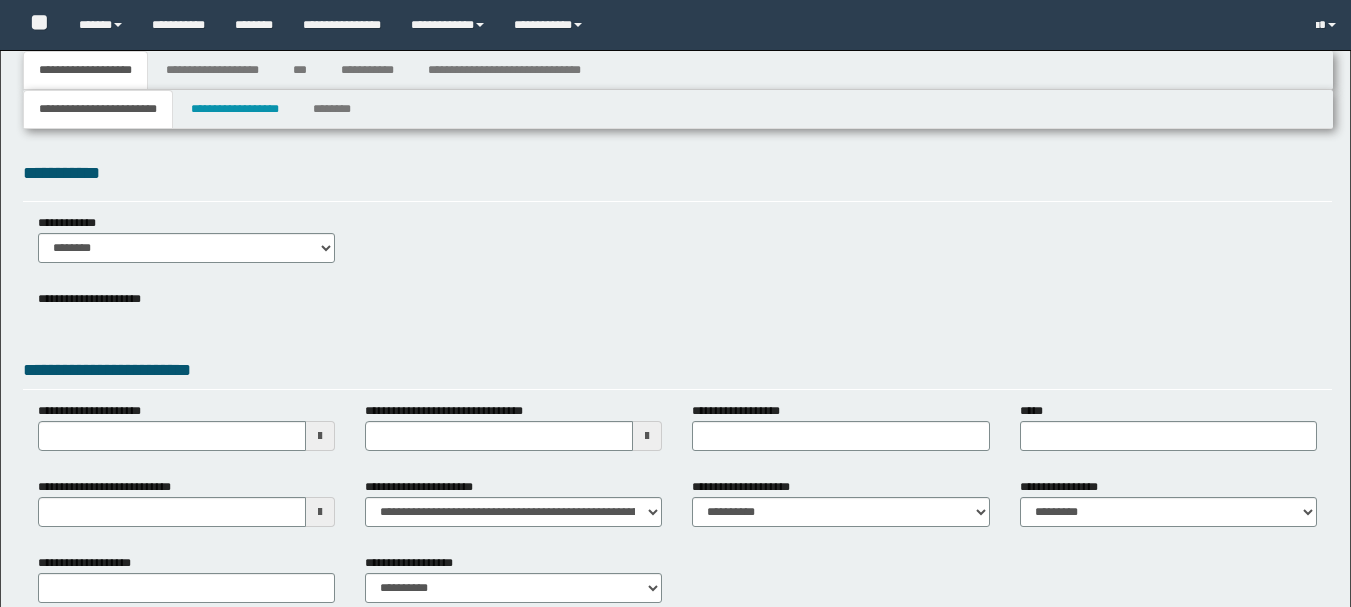 type 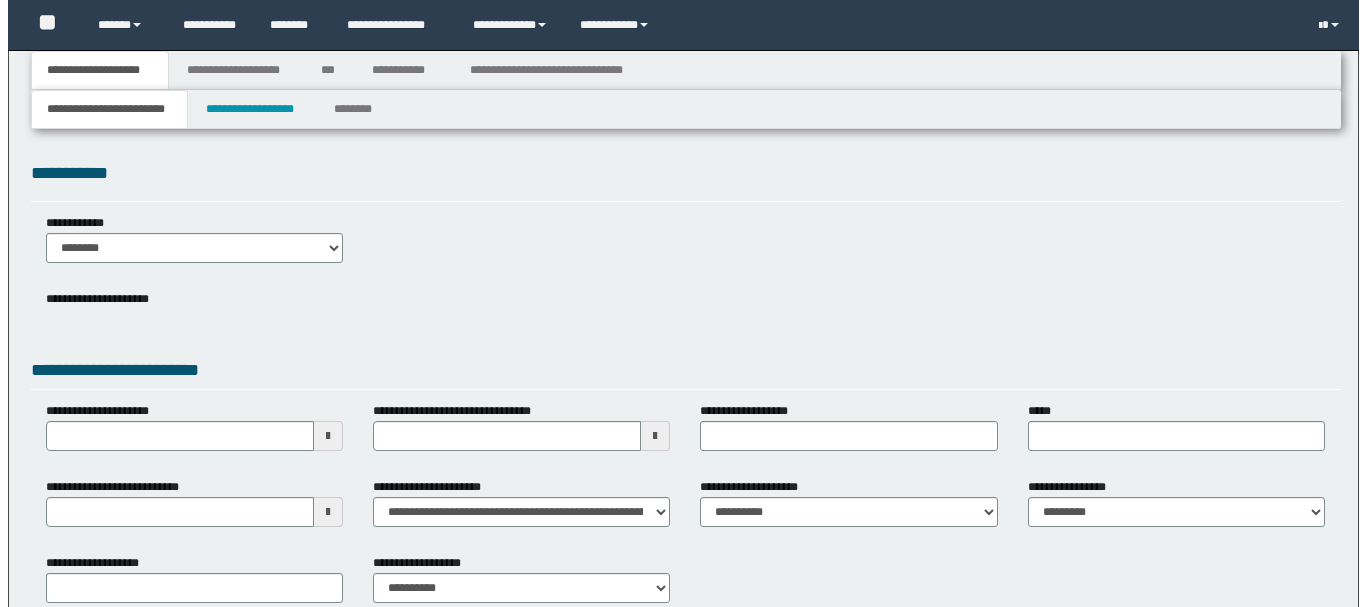 scroll, scrollTop: 0, scrollLeft: 0, axis: both 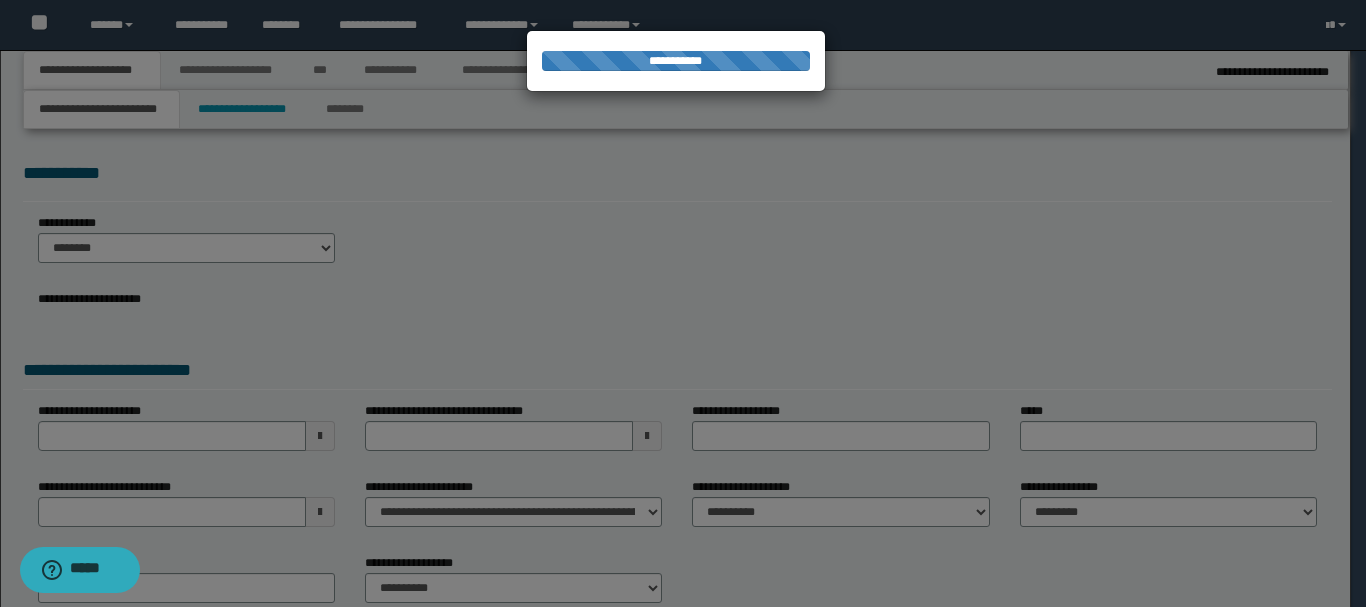 type on "**********" 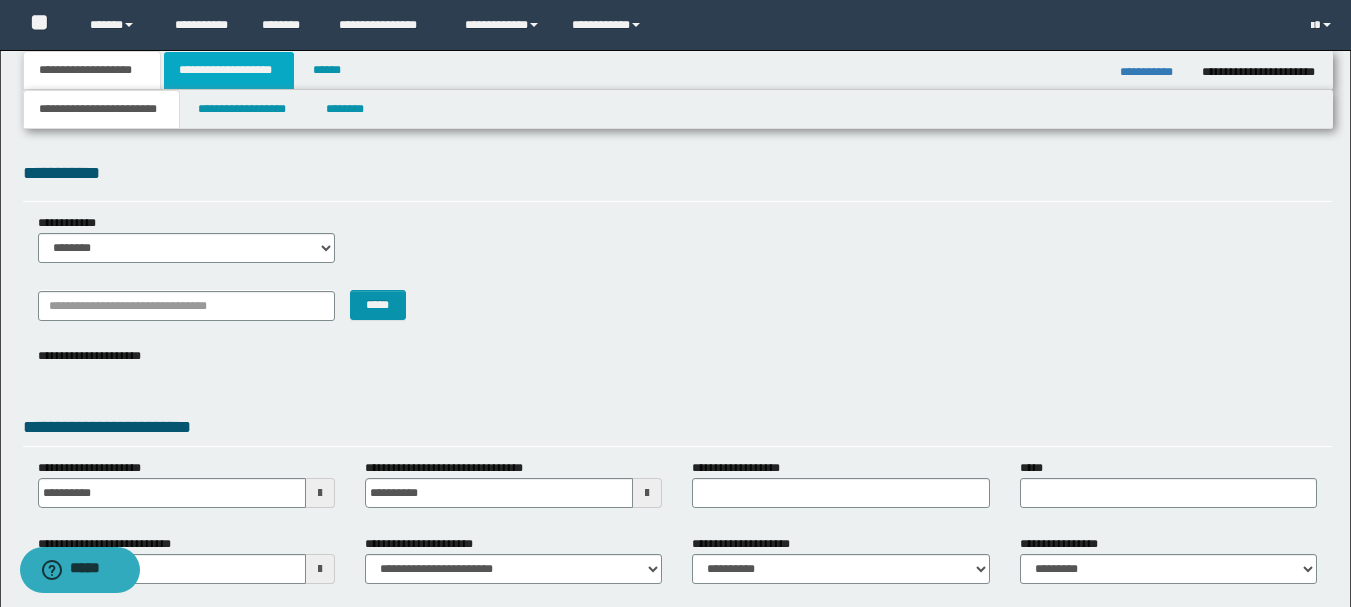 click on "**********" at bounding box center (229, 70) 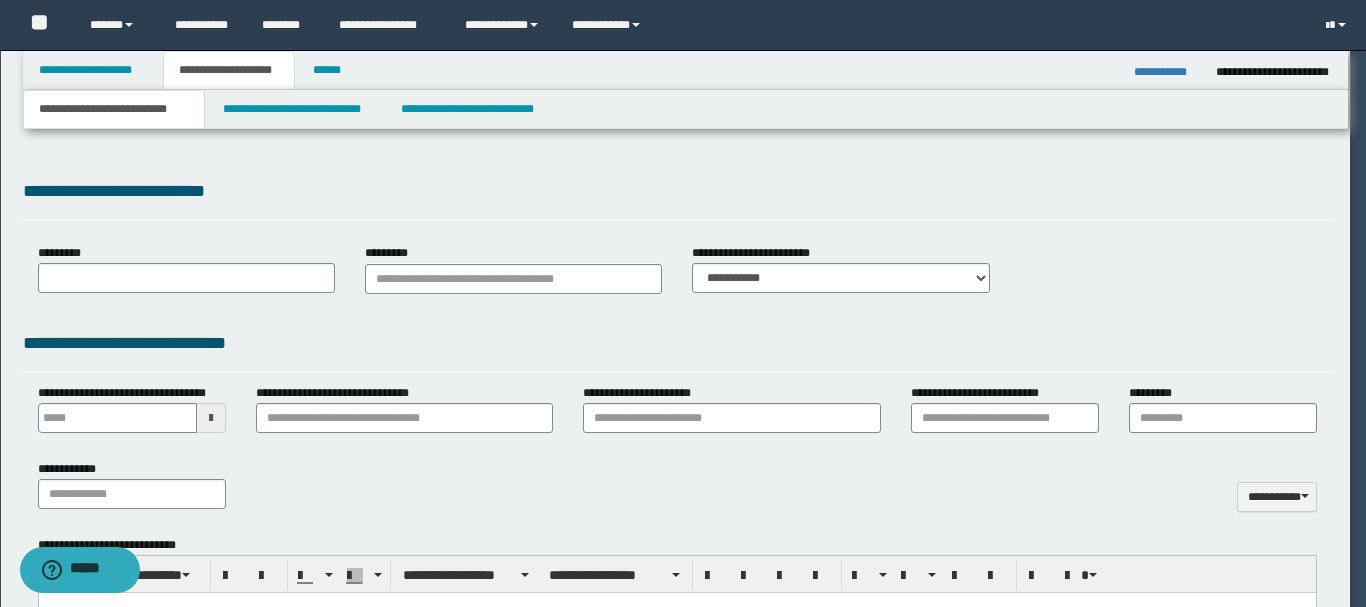 type 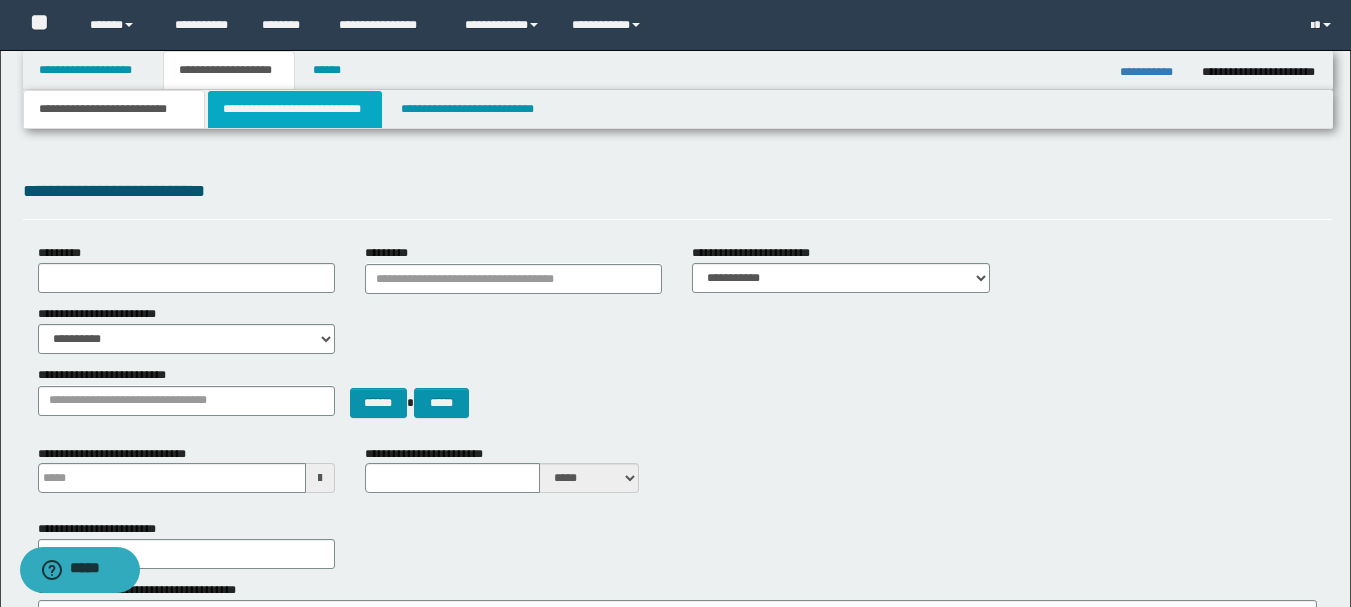 click on "**********" at bounding box center (295, 109) 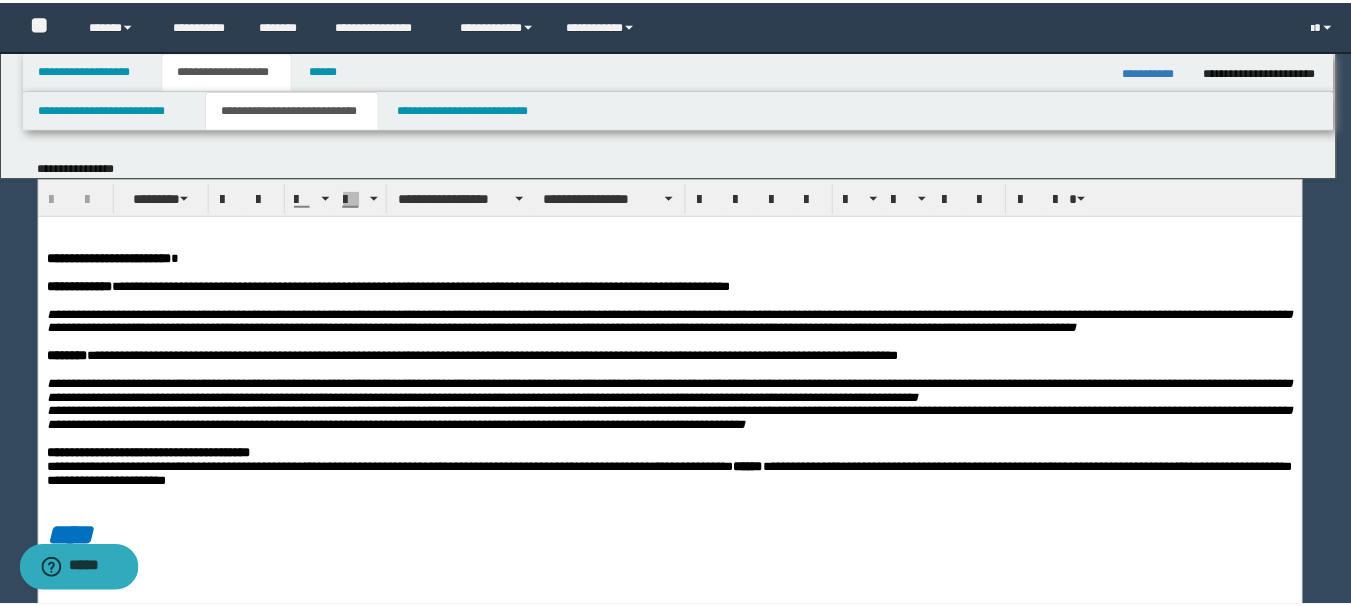 scroll, scrollTop: 0, scrollLeft: 0, axis: both 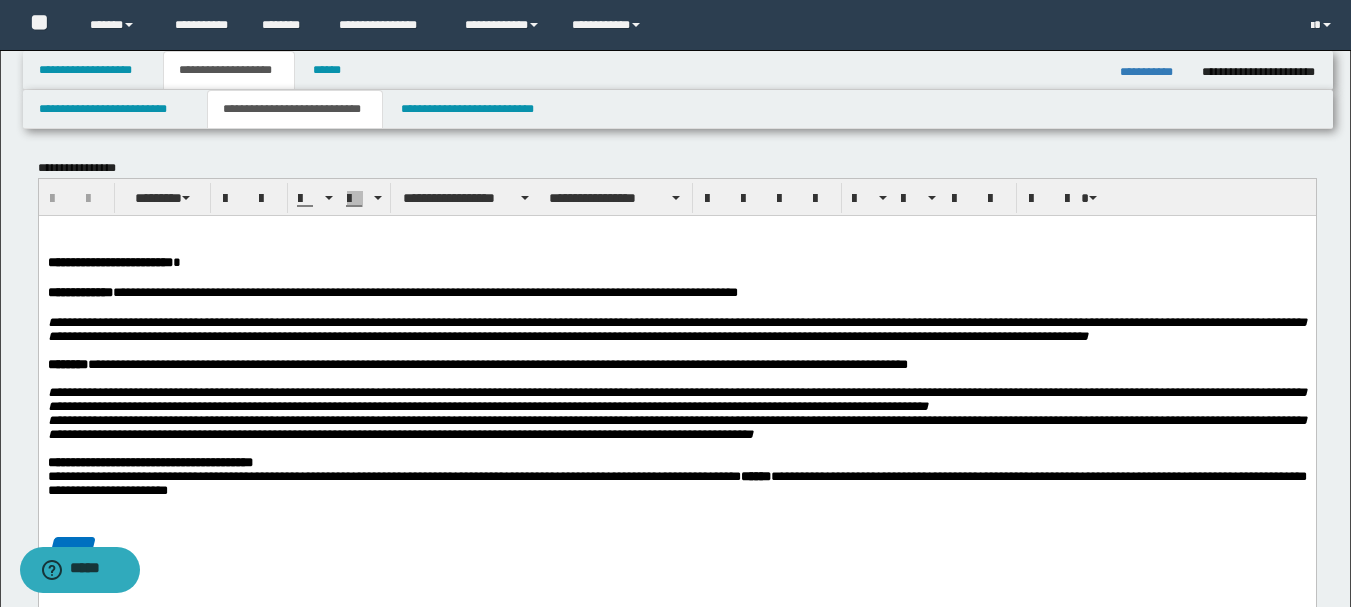 drag, startPoint x: 810, startPoint y: 578, endPoint x: 806, endPoint y: 589, distance: 11.7046995 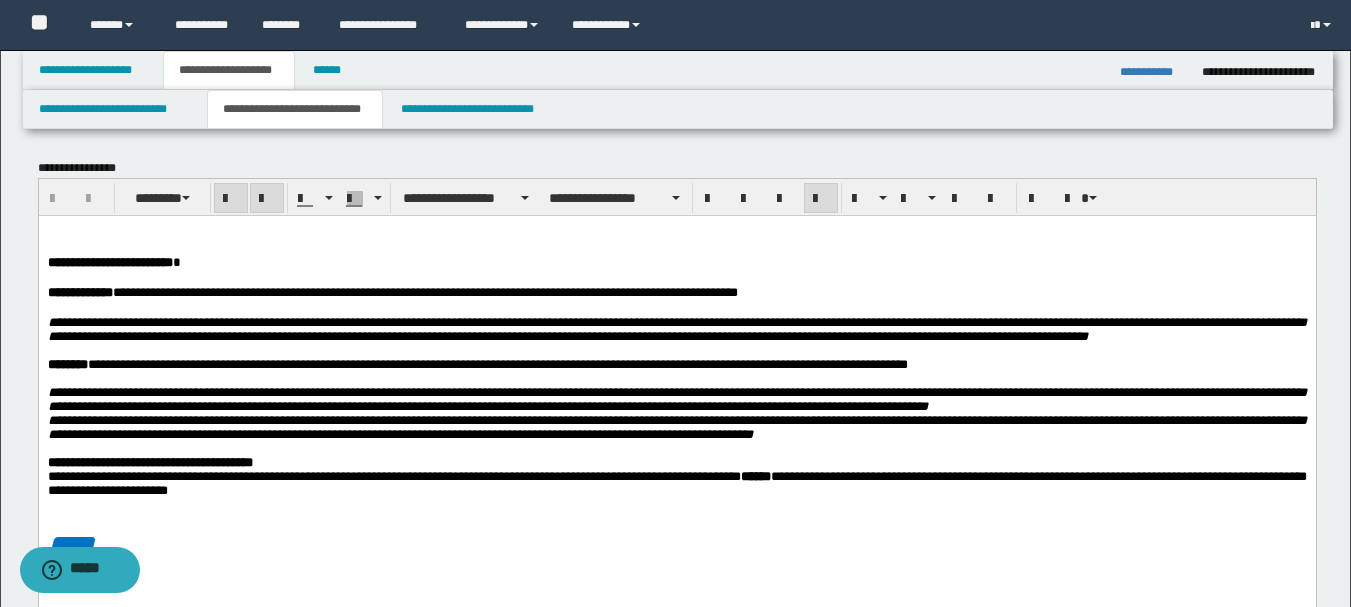 drag, startPoint x: 806, startPoint y: 589, endPoint x: 1035, endPoint y: 645, distance: 235.74774 